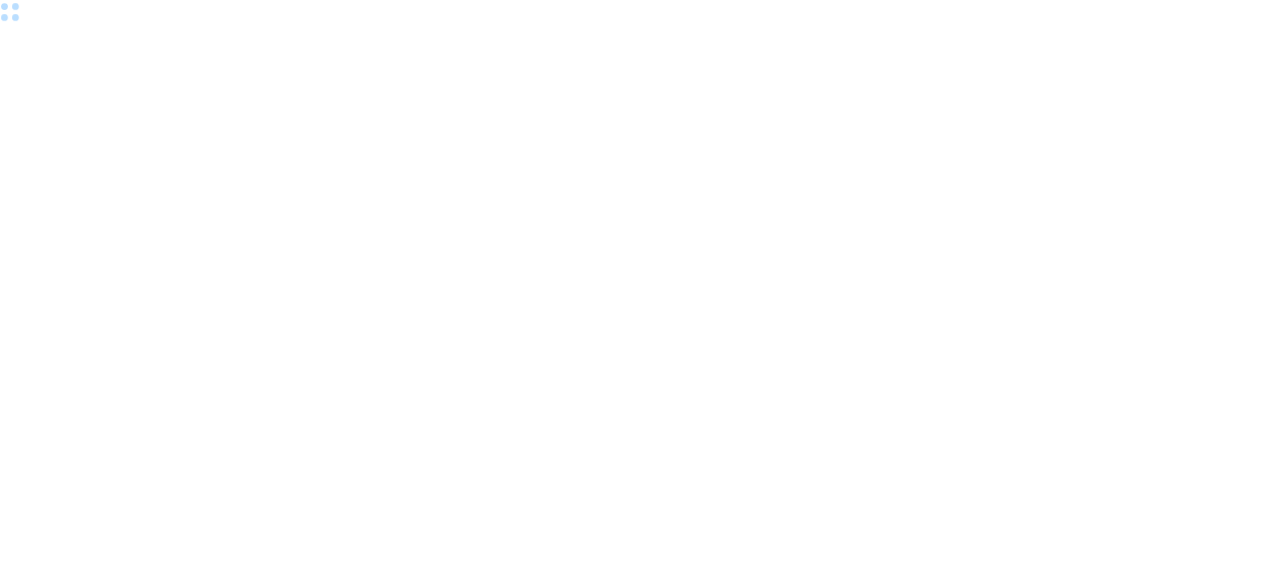 scroll, scrollTop: 0, scrollLeft: 0, axis: both 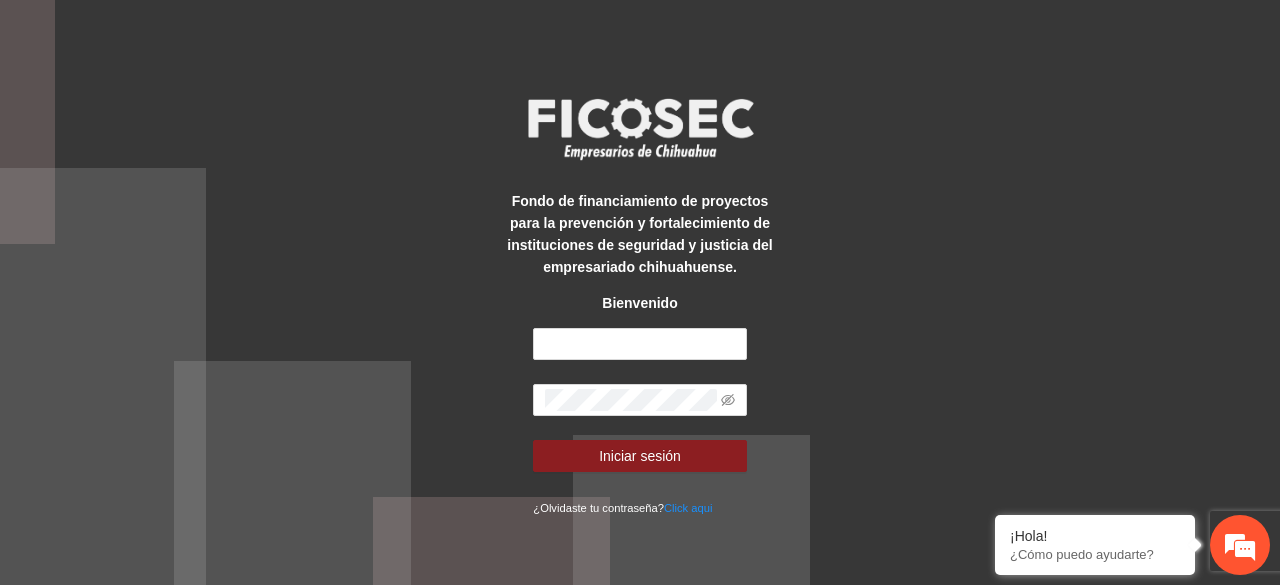 click on "Fondo de financiamiento de proyectos para la prevención y fortalecimiento de instituciones de seguridad y justicia del empresariado chihuahuense." at bounding box center [639, 234] 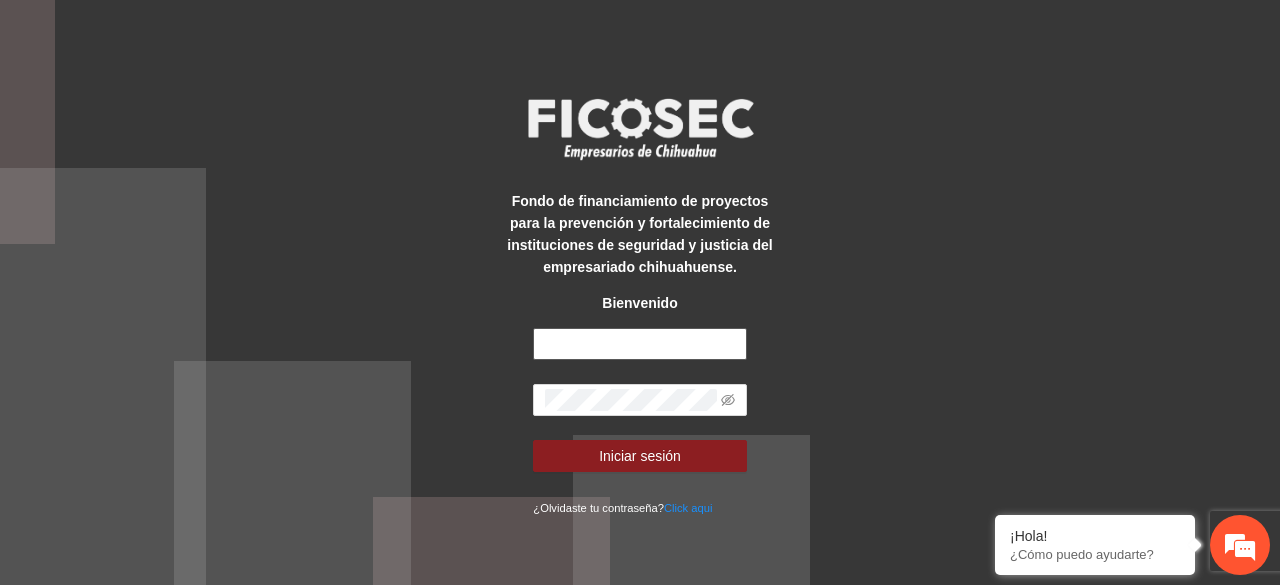 click at bounding box center (639, 344) 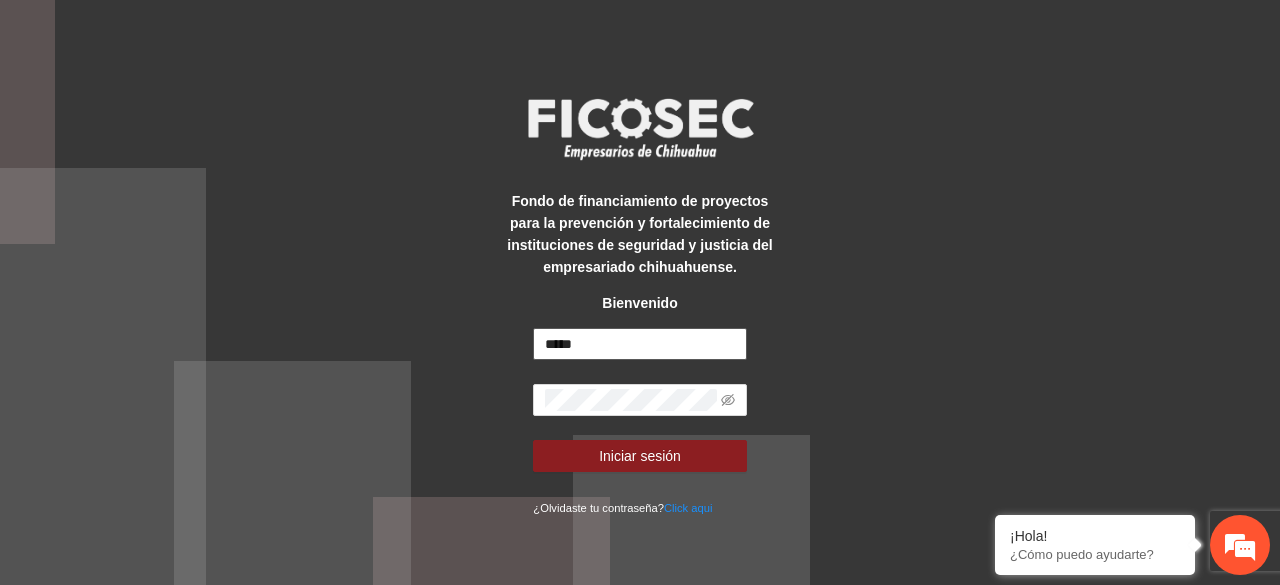 scroll, scrollTop: 0, scrollLeft: 0, axis: both 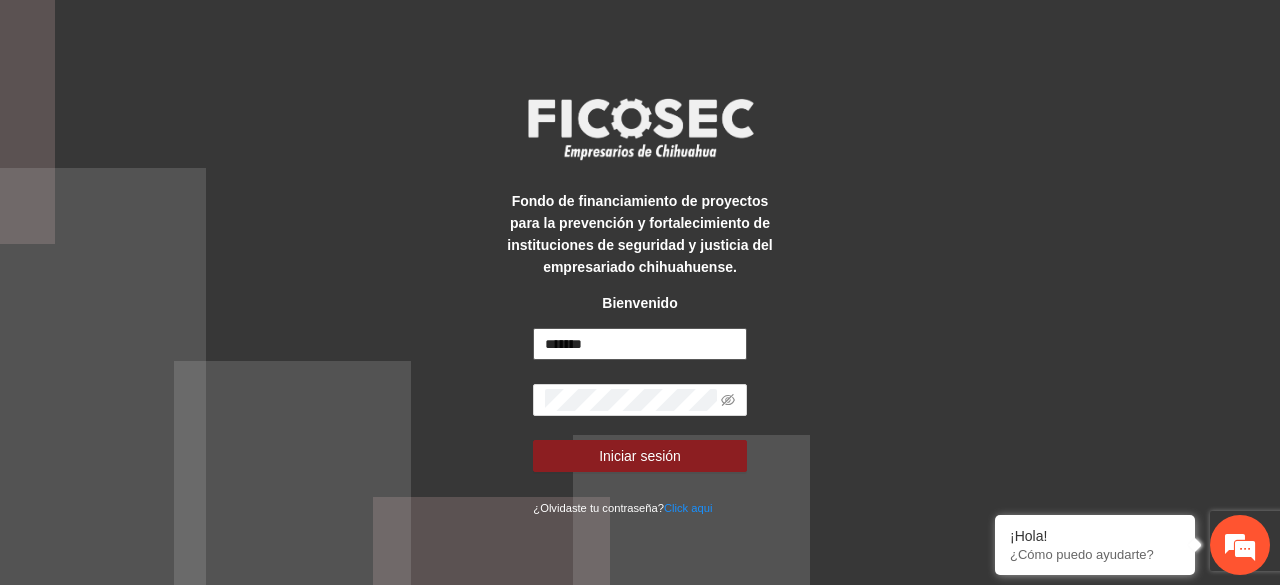 click on "*******" at bounding box center (639, 344) 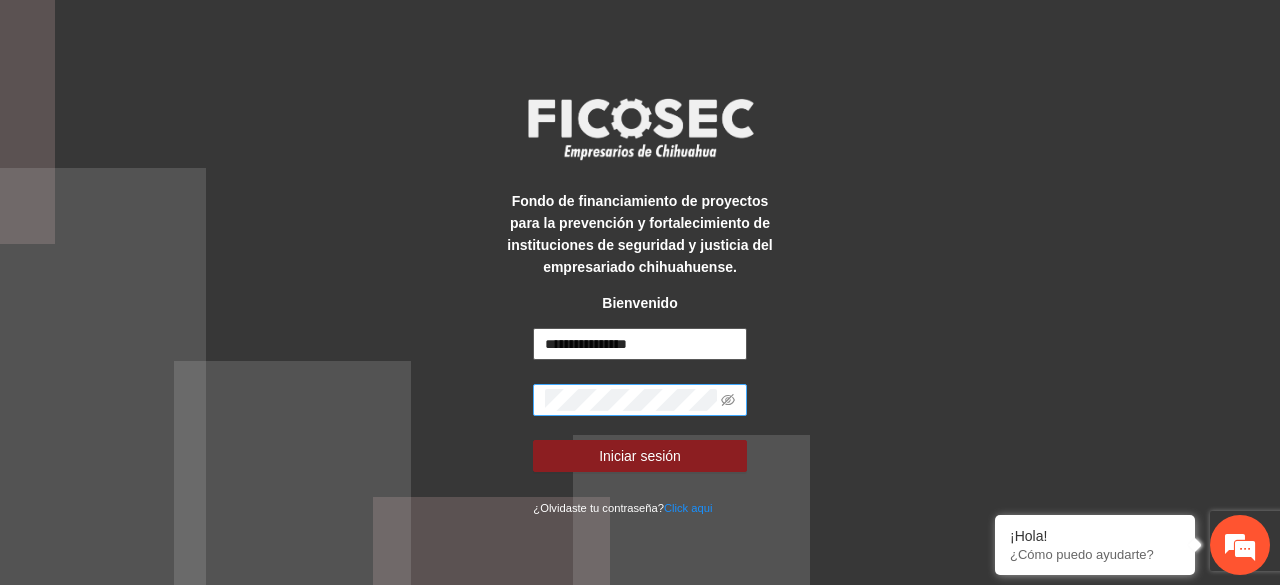 type on "**********" 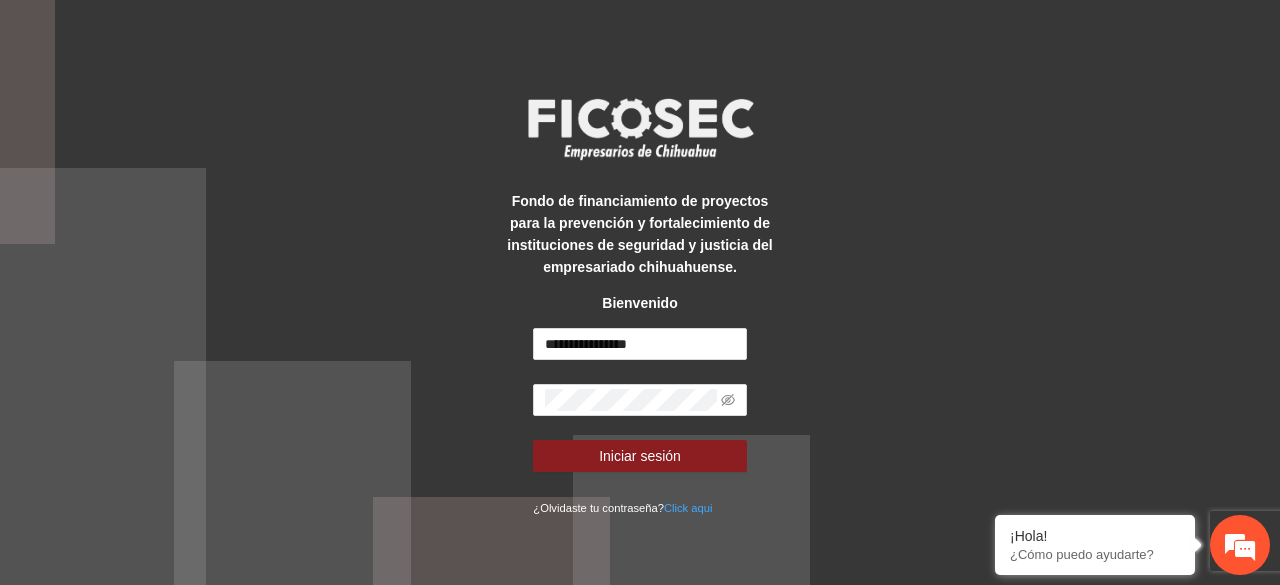 click on "Click aqui" at bounding box center [688, 508] 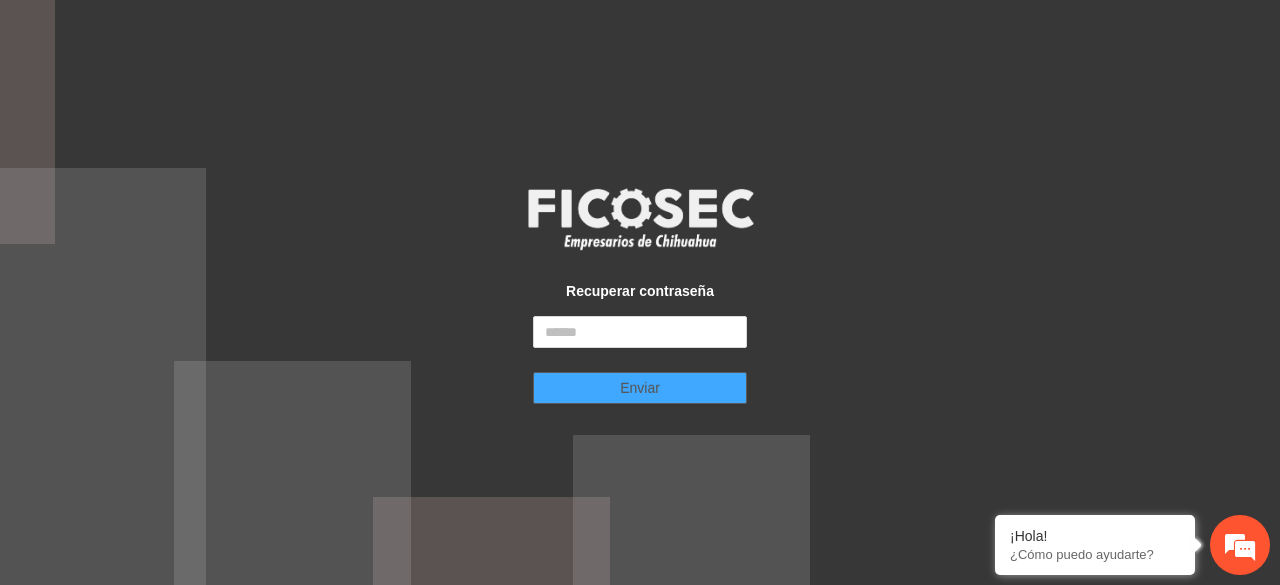 click on "Enviar" at bounding box center (640, 388) 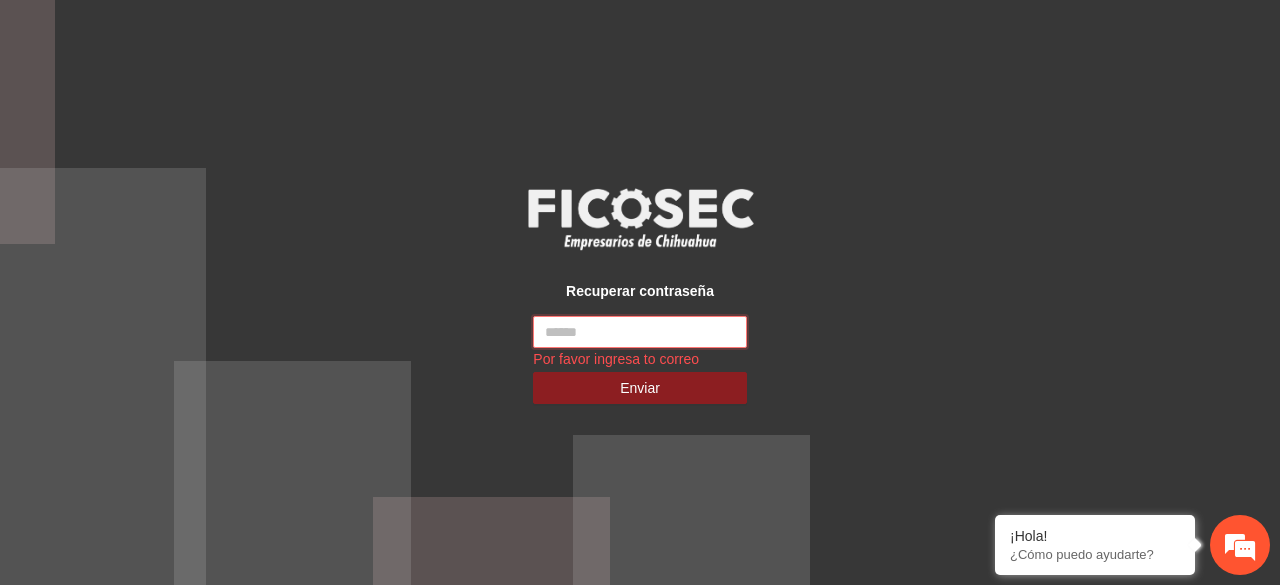 click at bounding box center (639, 332) 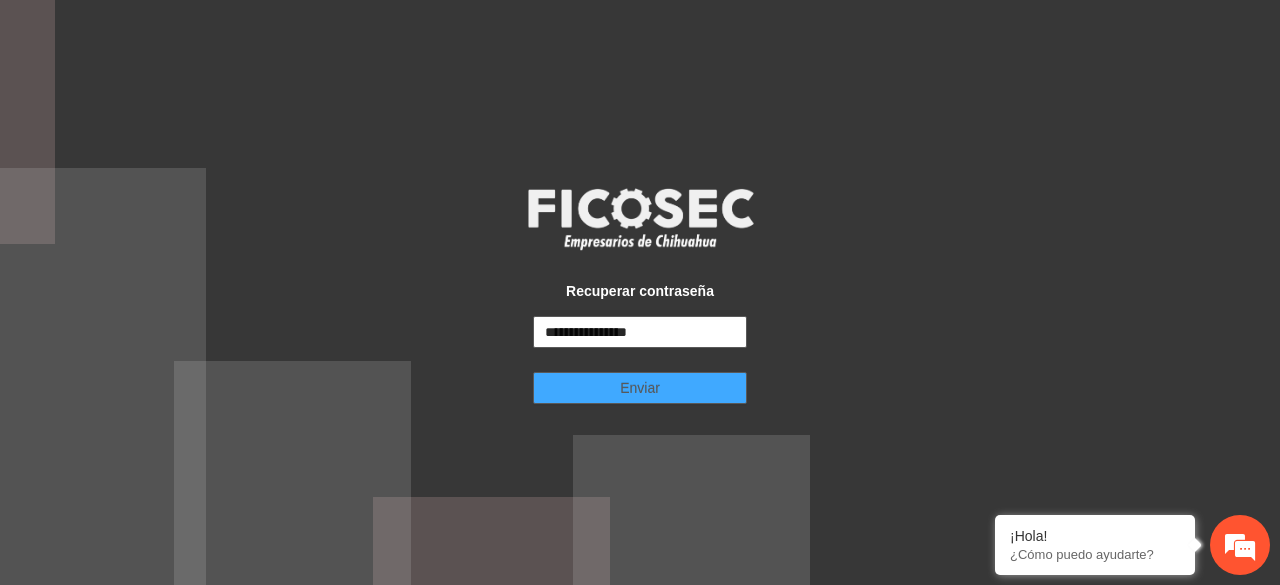 type on "**********" 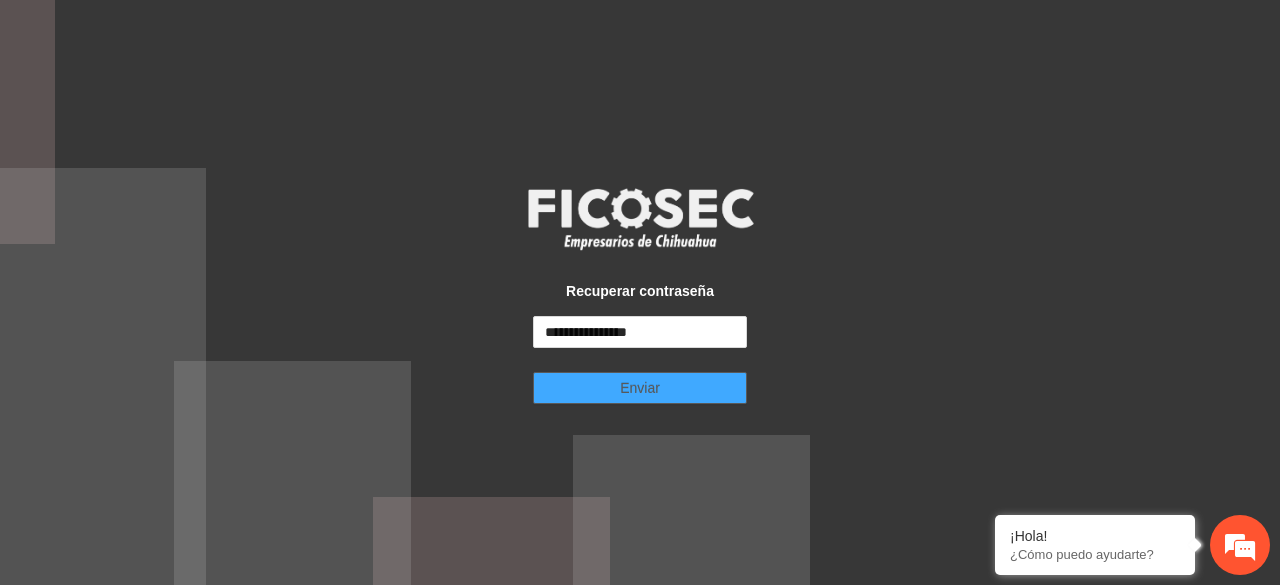 click on "Enviar" at bounding box center [640, 388] 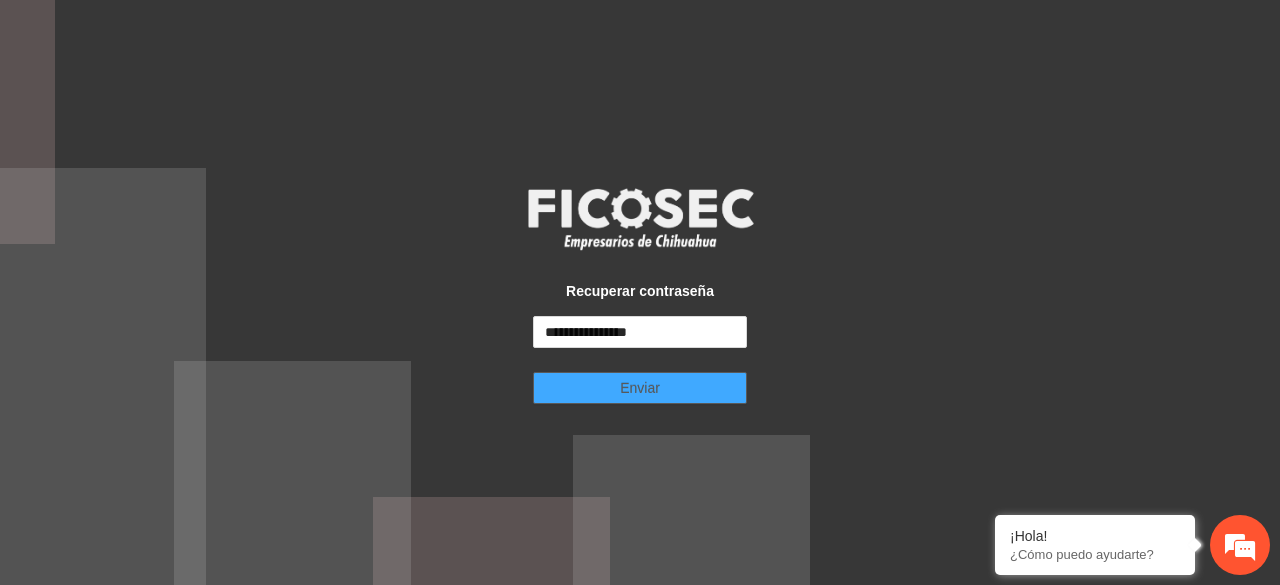 click on "Enviar" at bounding box center [639, 388] 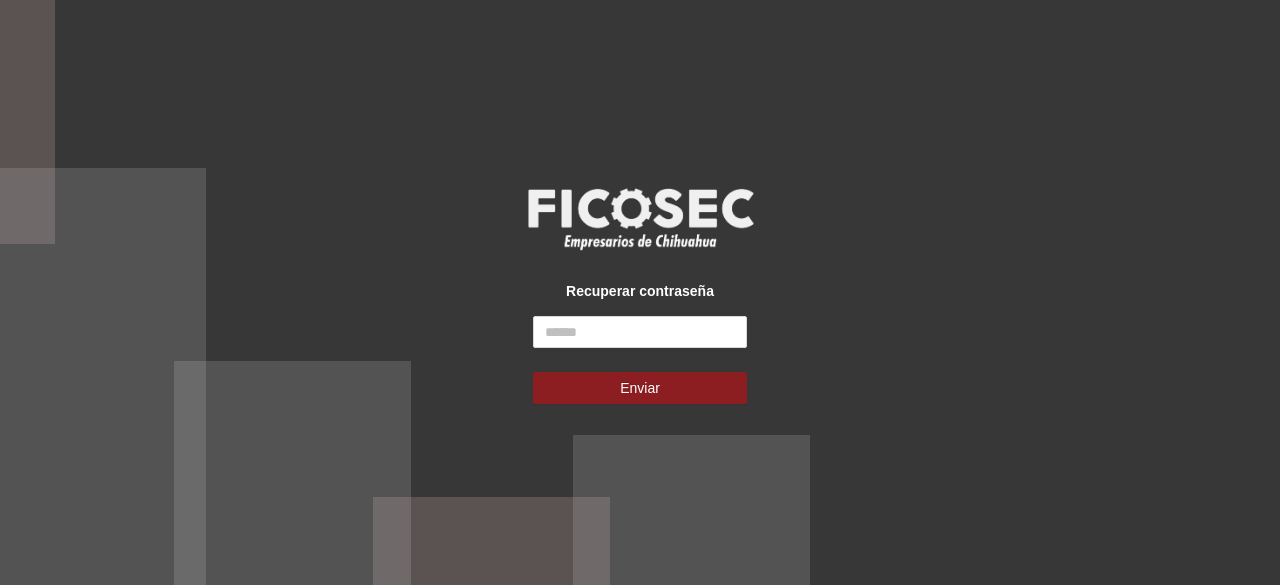 scroll, scrollTop: 0, scrollLeft: 0, axis: both 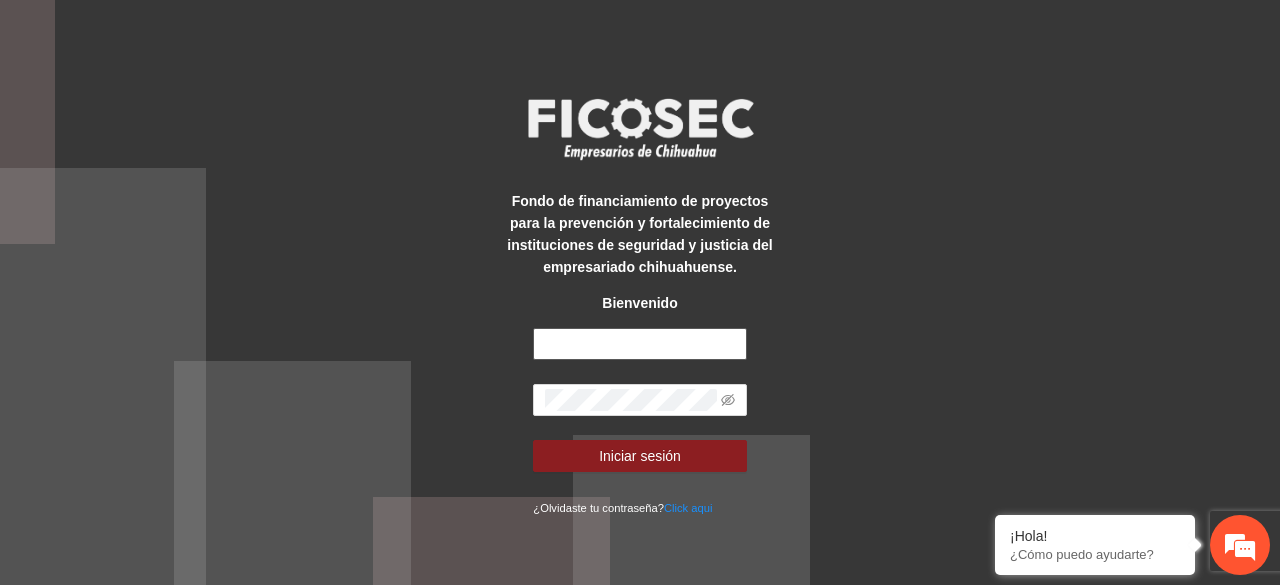 click at bounding box center [639, 344] 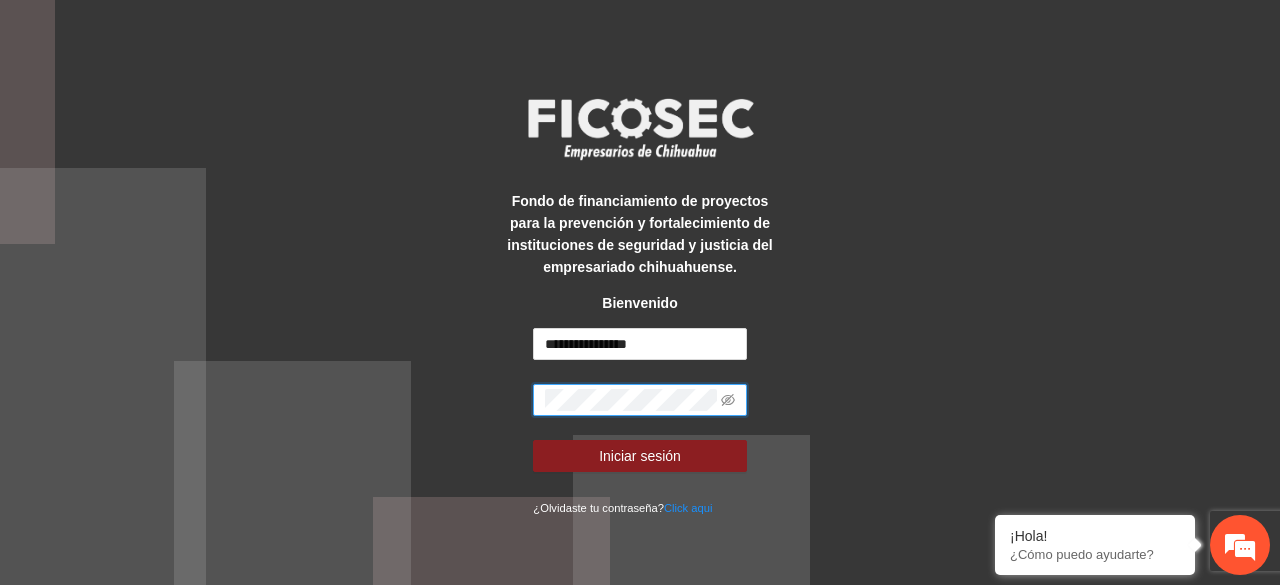 scroll, scrollTop: 0, scrollLeft: 0, axis: both 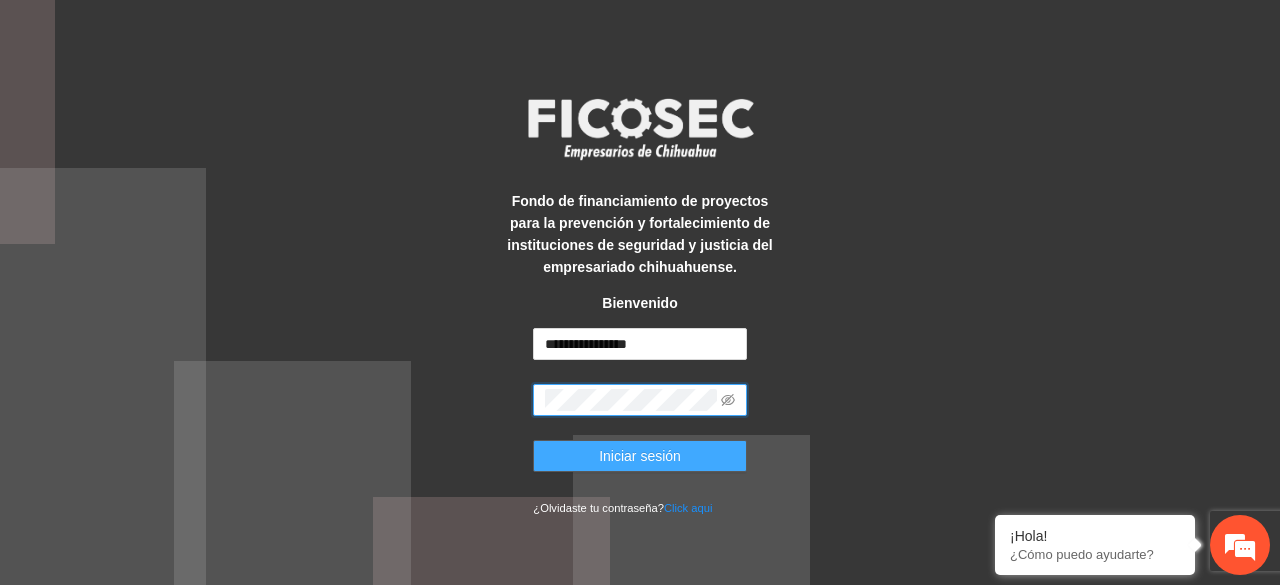 click on "Iniciar sesión" at bounding box center [640, 456] 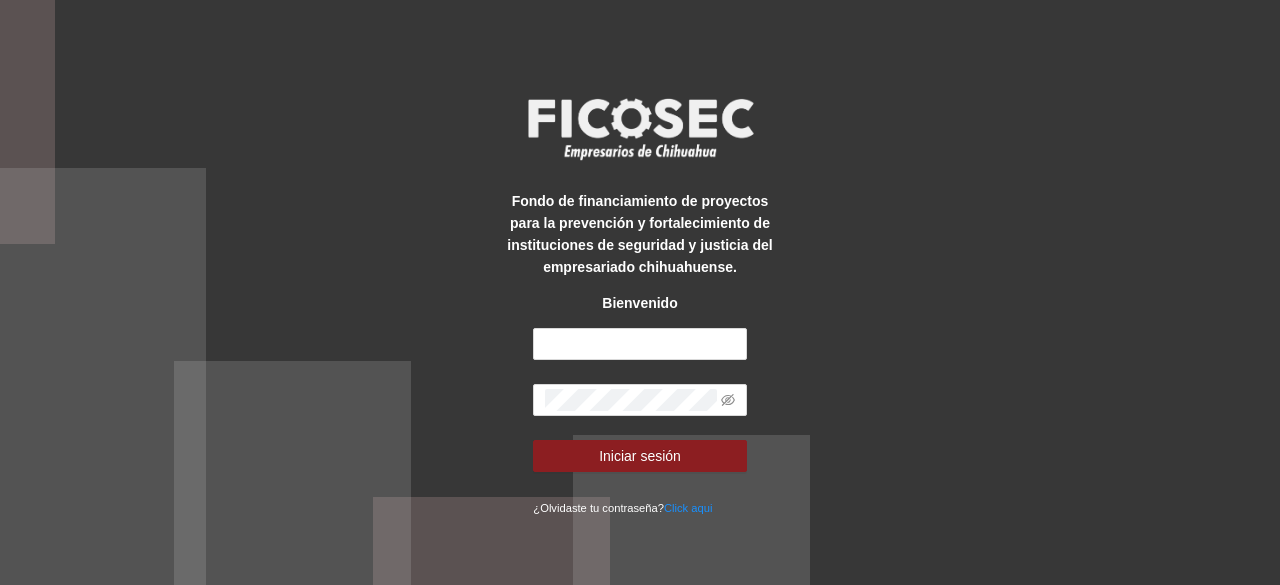 scroll, scrollTop: 0, scrollLeft: 0, axis: both 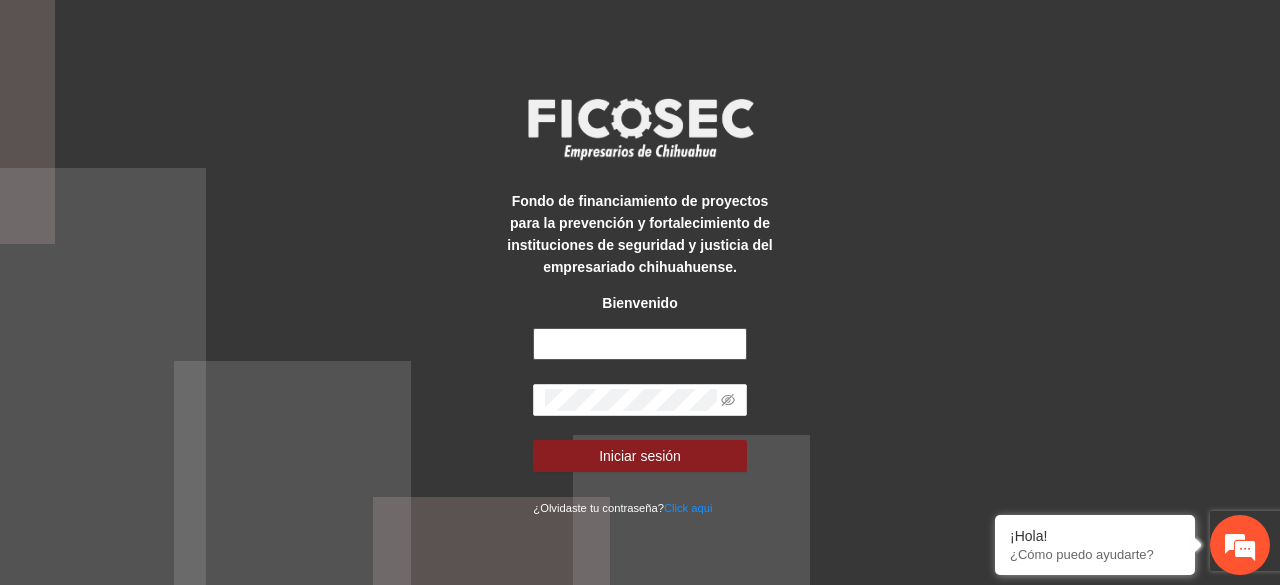click at bounding box center (639, 344) 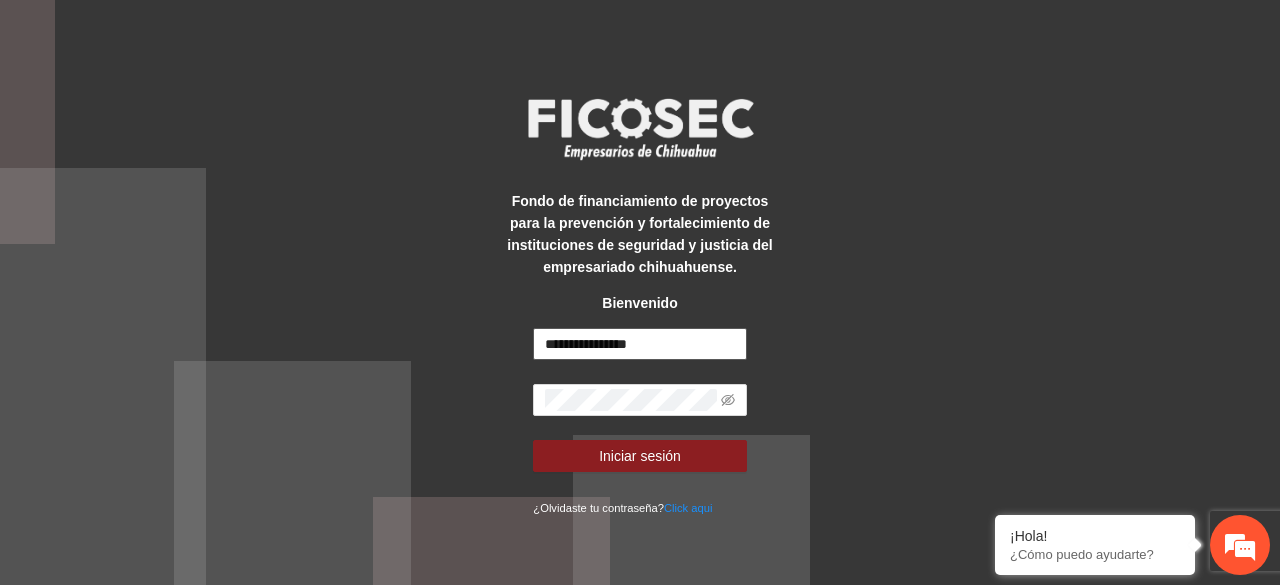 scroll, scrollTop: 0, scrollLeft: 0, axis: both 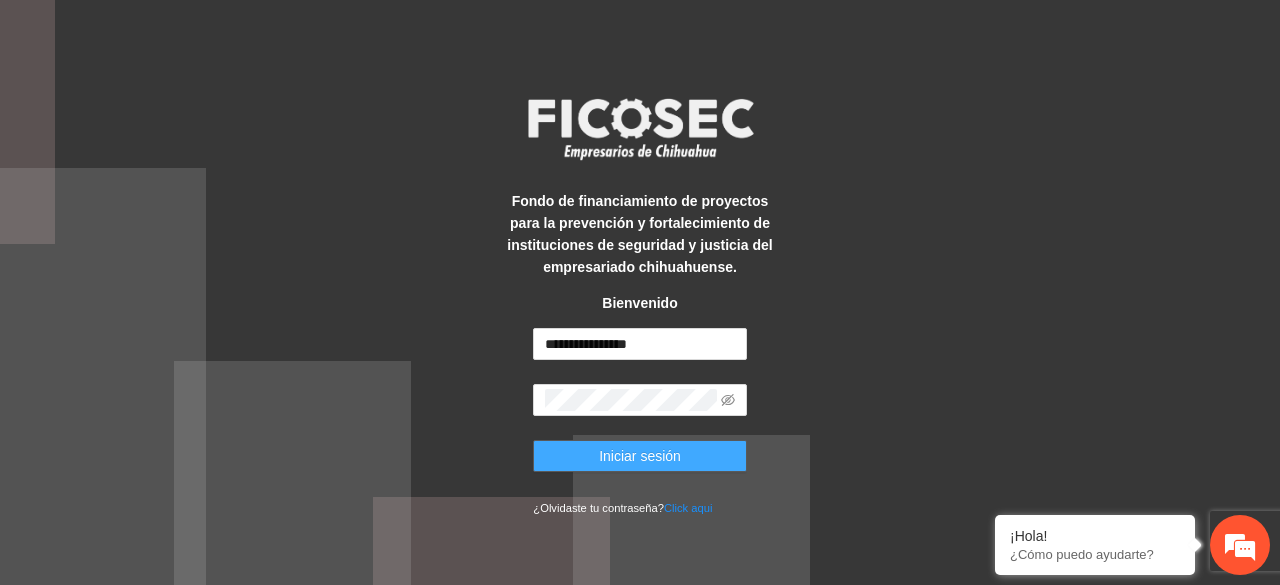 click on "Iniciar sesión" at bounding box center [640, 456] 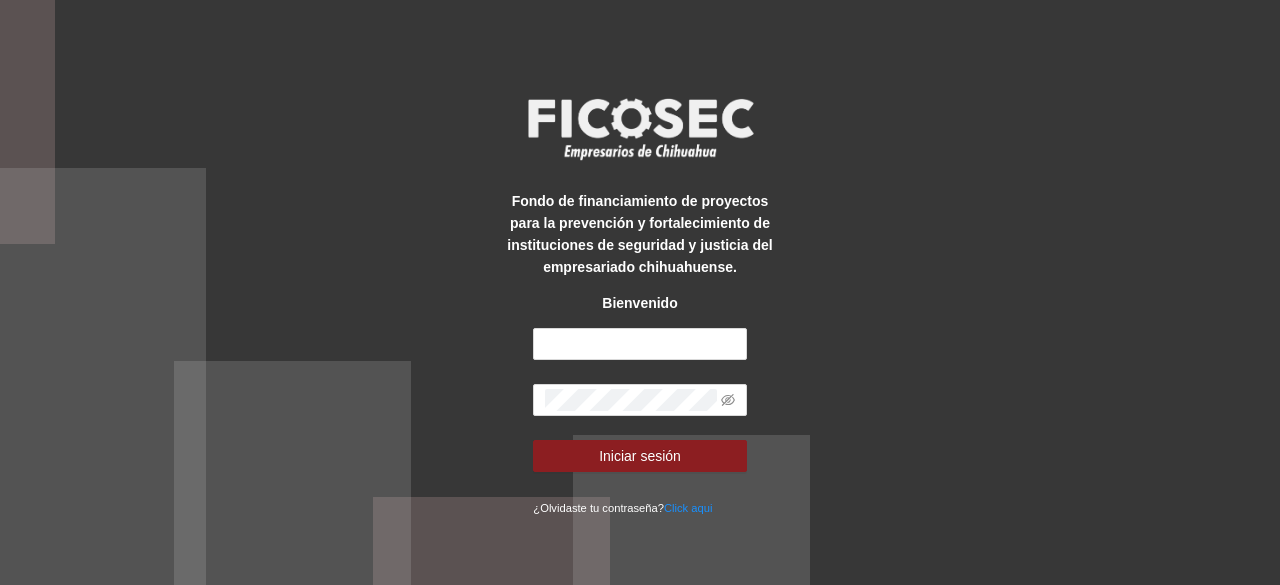 scroll, scrollTop: 0, scrollLeft: 0, axis: both 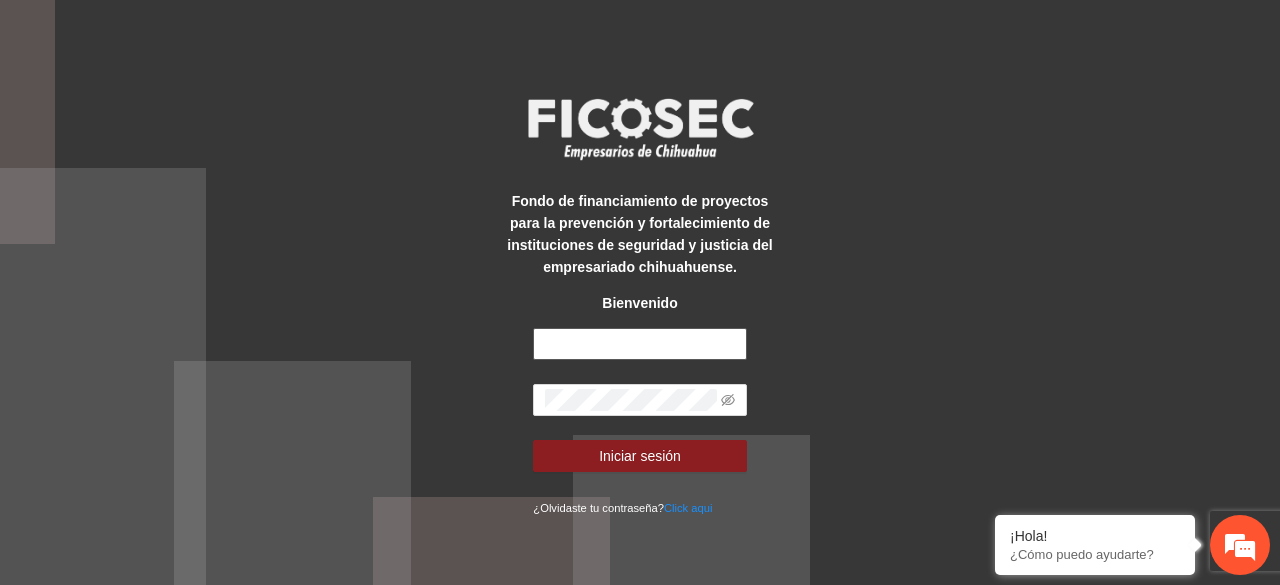 click at bounding box center (639, 344) 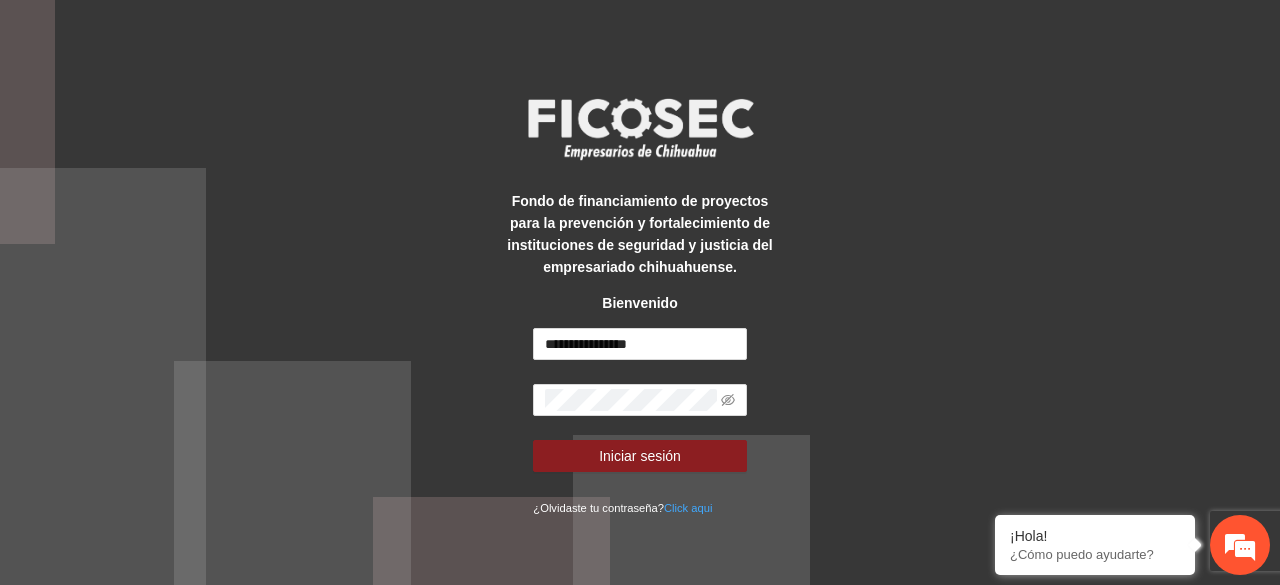 click on "Click aqui" at bounding box center (688, 508) 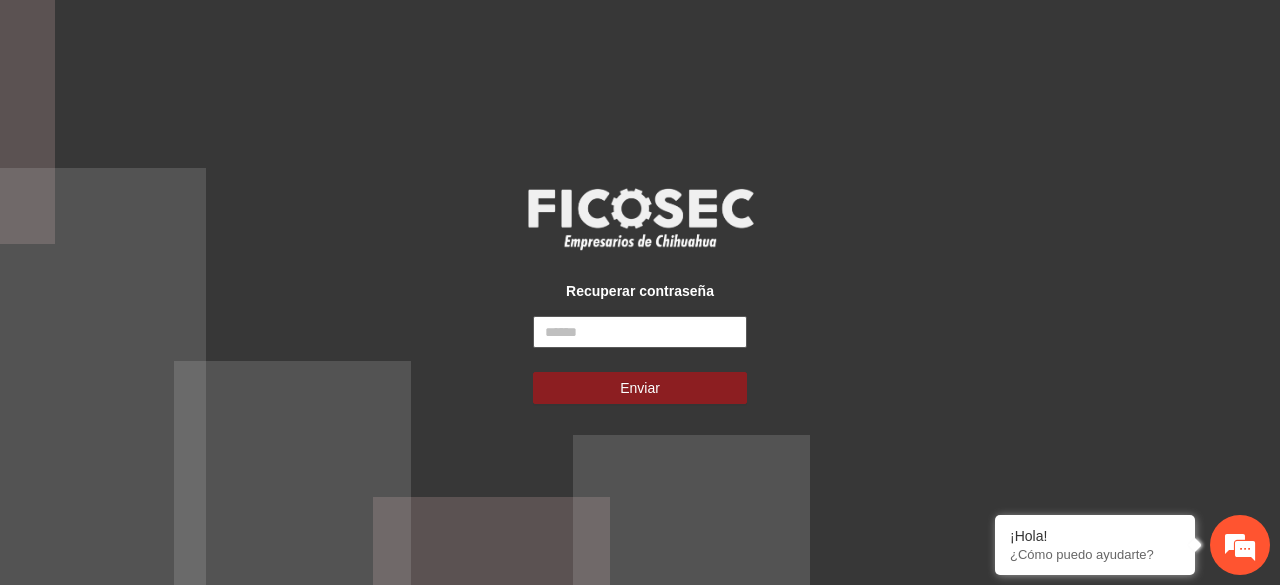 click at bounding box center (639, 332) 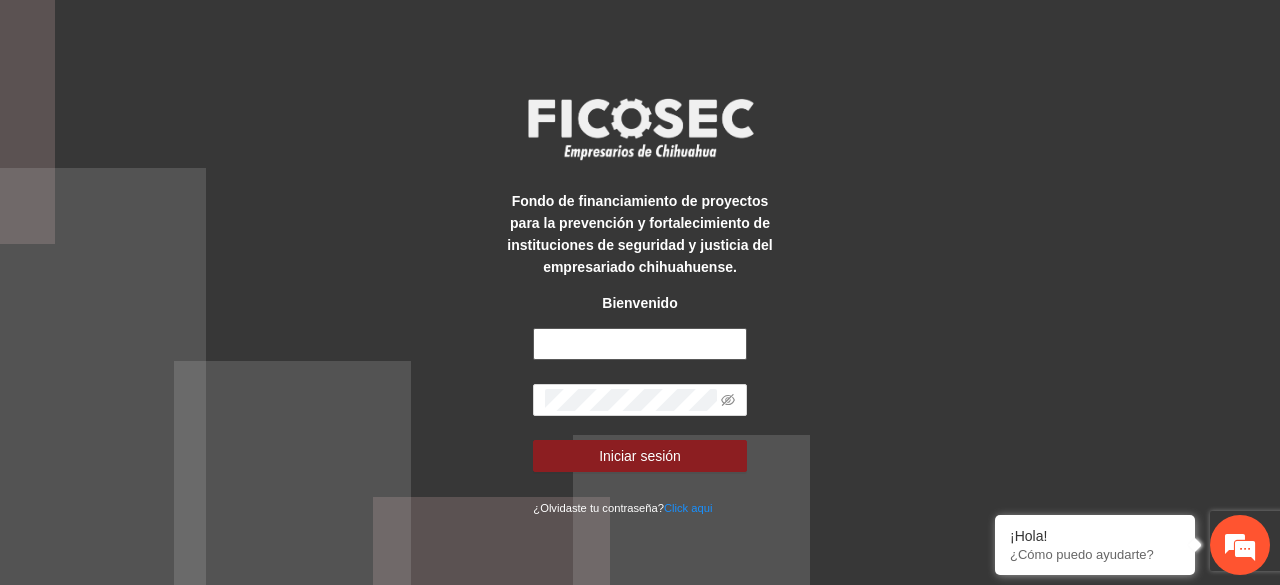 click at bounding box center (639, 344) 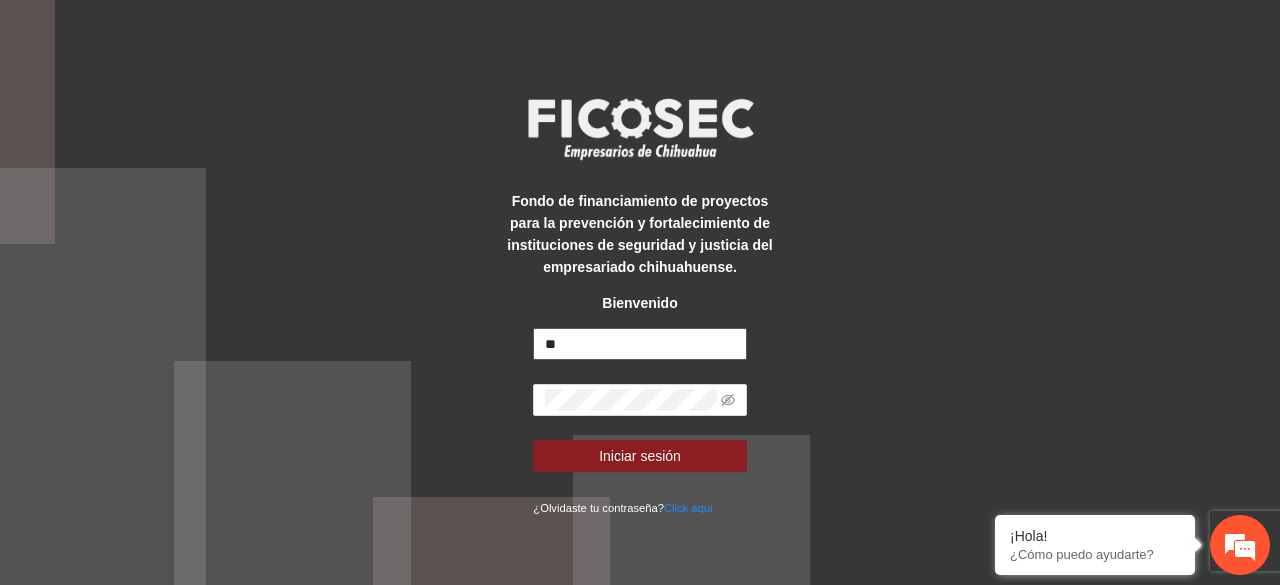 type on "*" 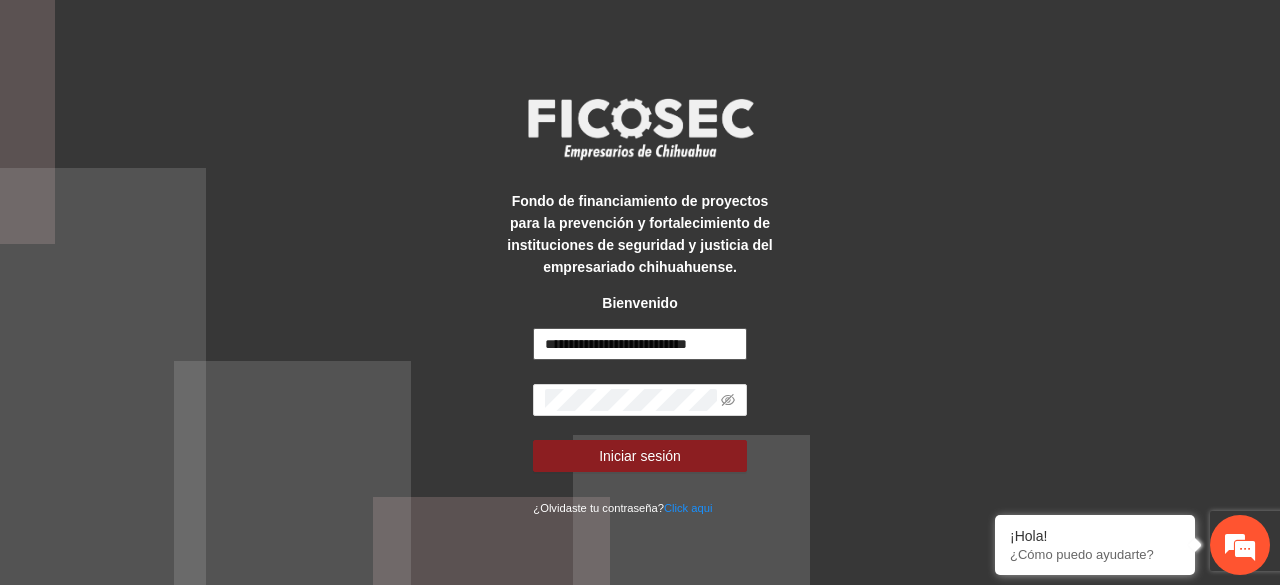 type on "**********" 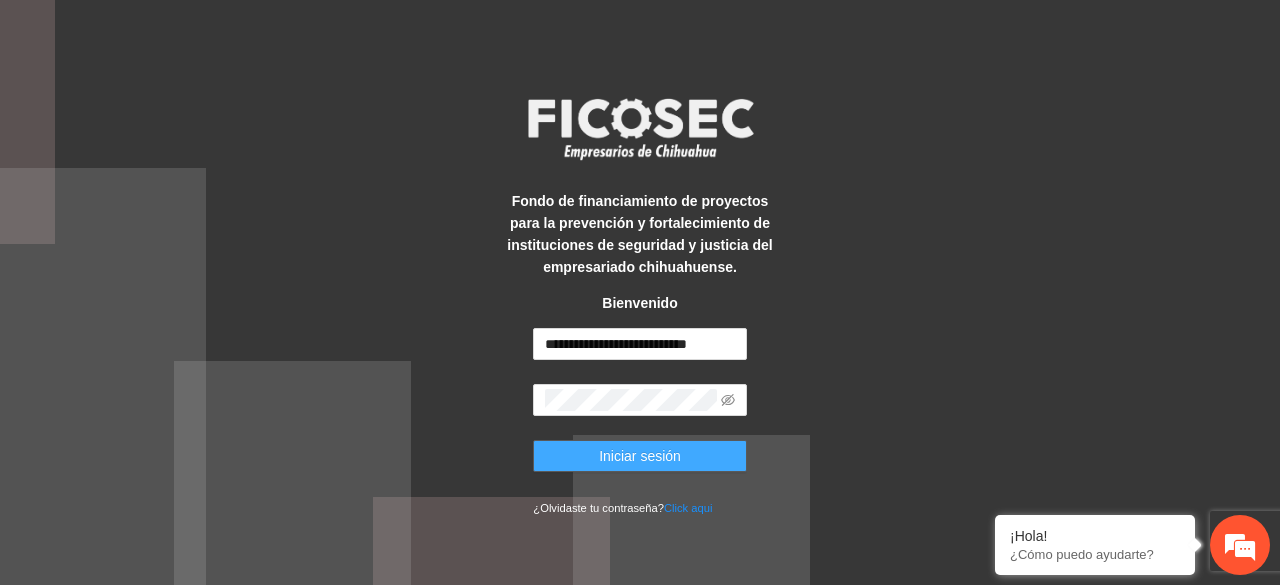 click on "Iniciar sesión" at bounding box center [640, 456] 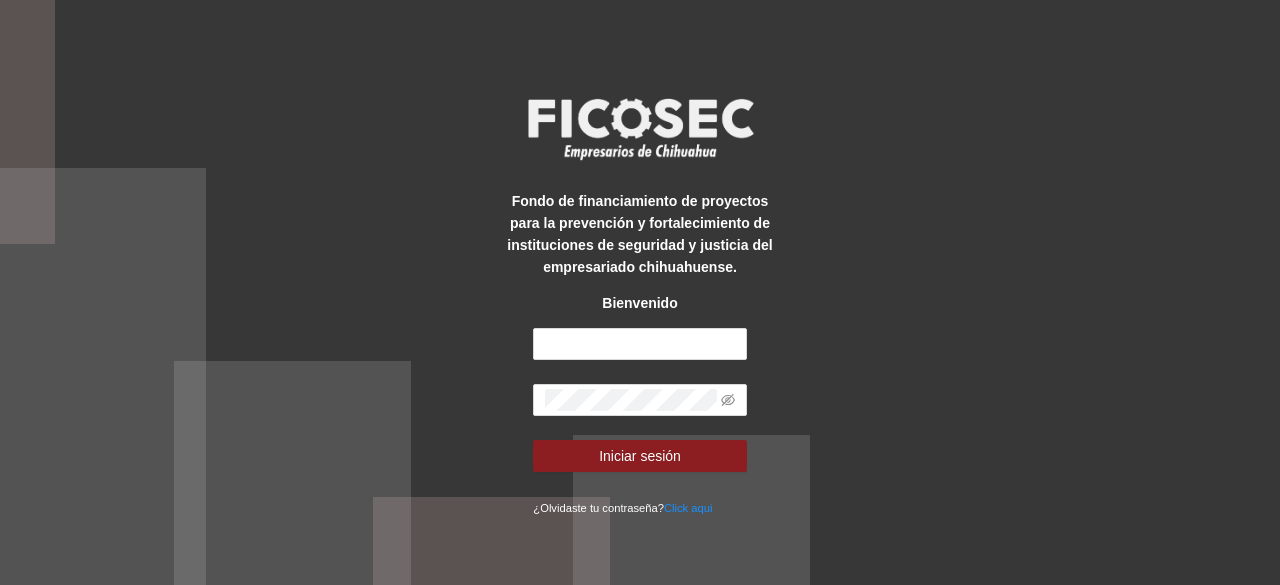 scroll, scrollTop: 0, scrollLeft: 0, axis: both 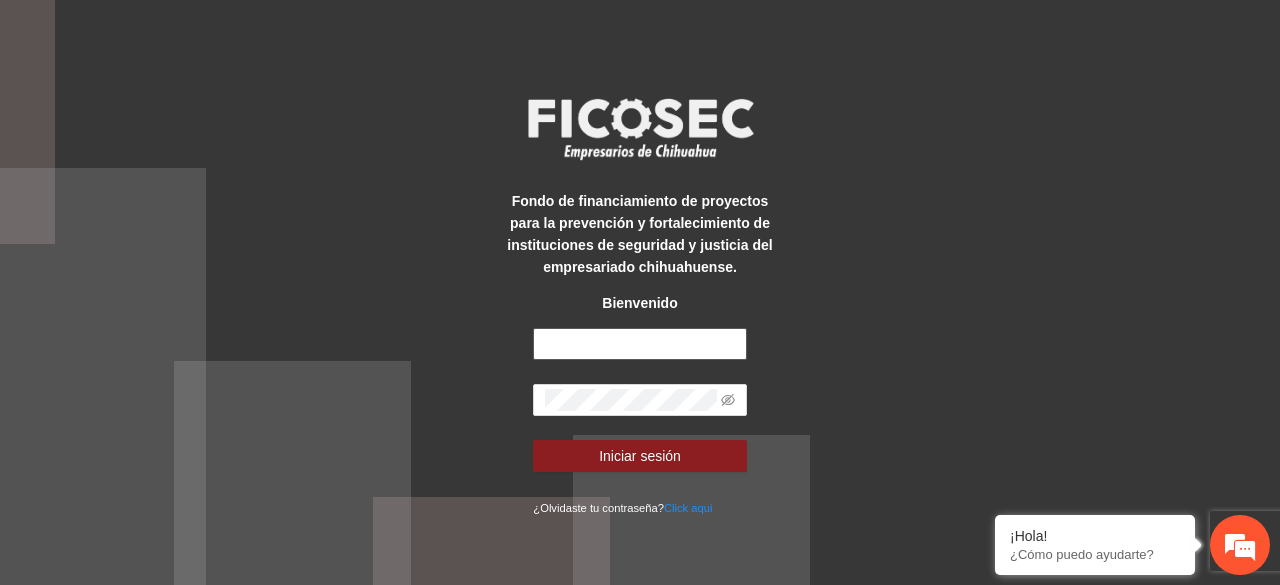 type on "**********" 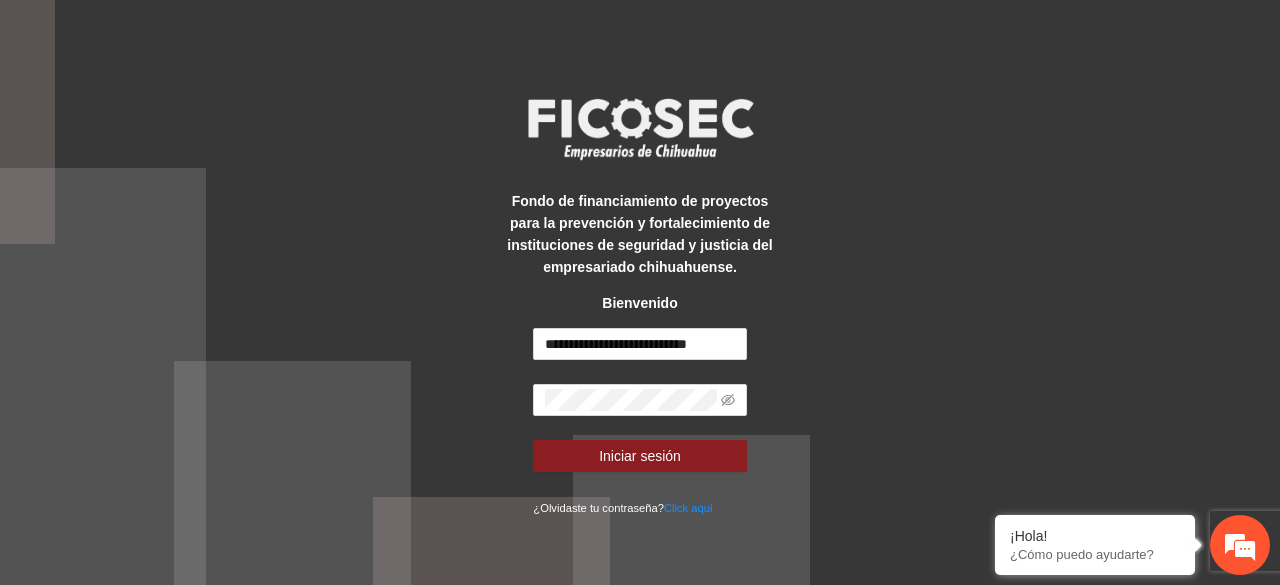 click on "**********" at bounding box center (640, 292) 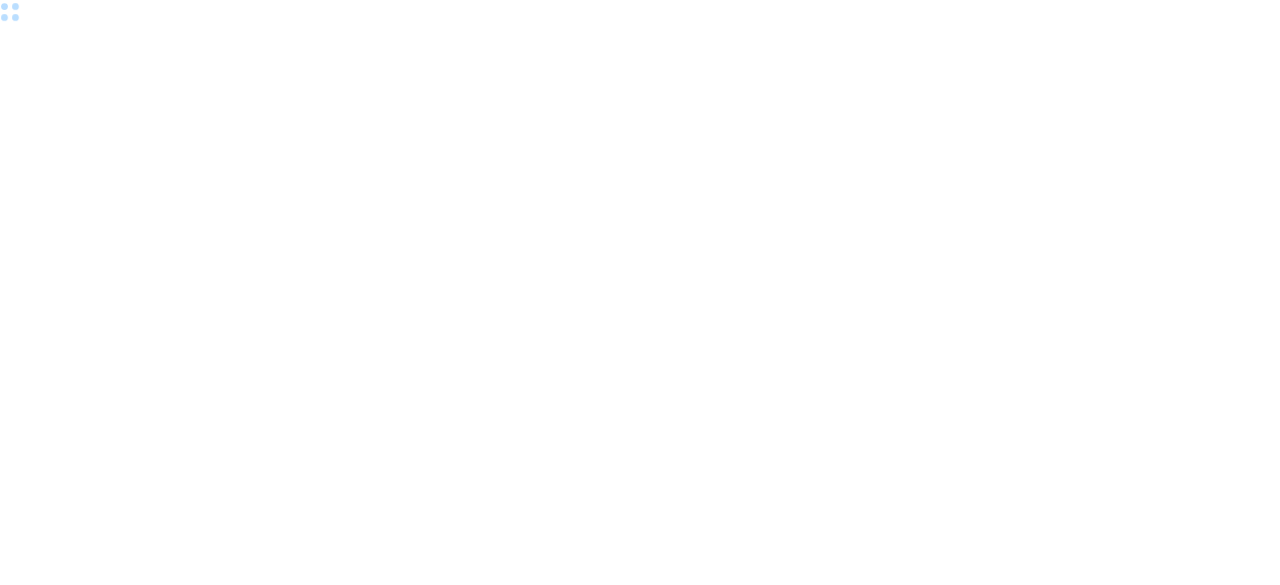 scroll, scrollTop: 0, scrollLeft: 0, axis: both 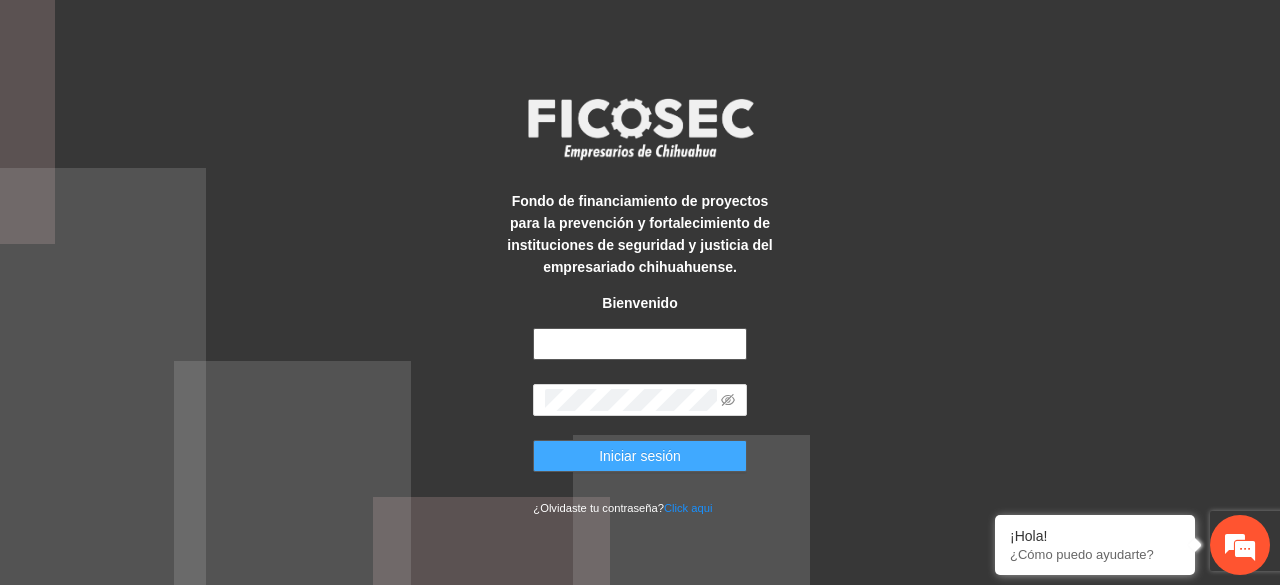 type on "**********" 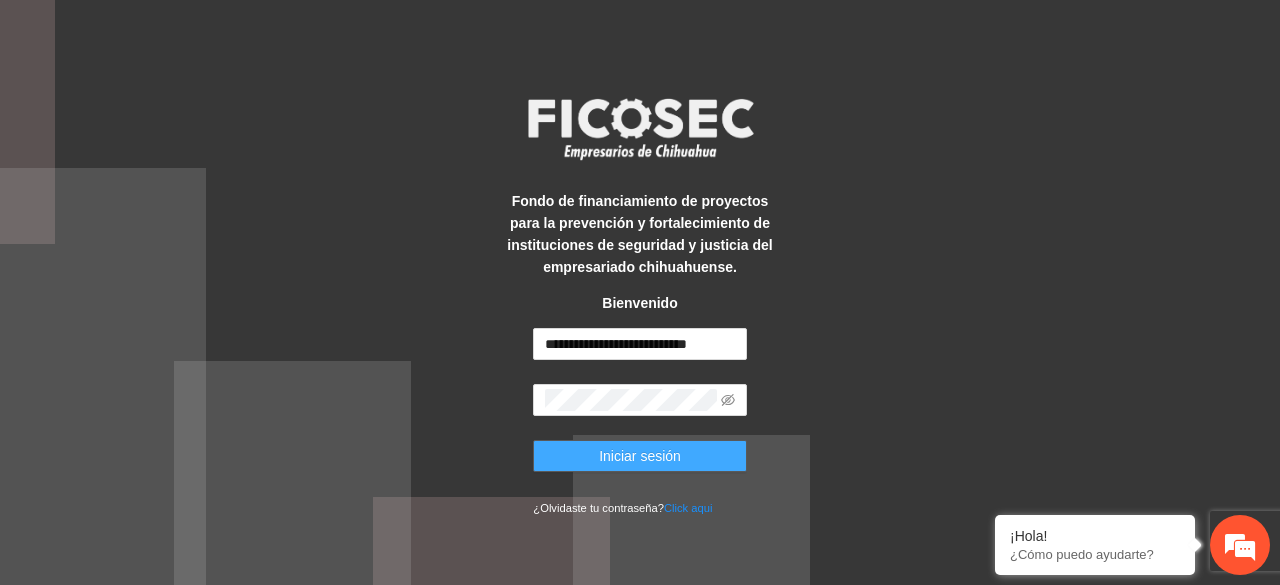 click on "Iniciar sesión" at bounding box center [640, 456] 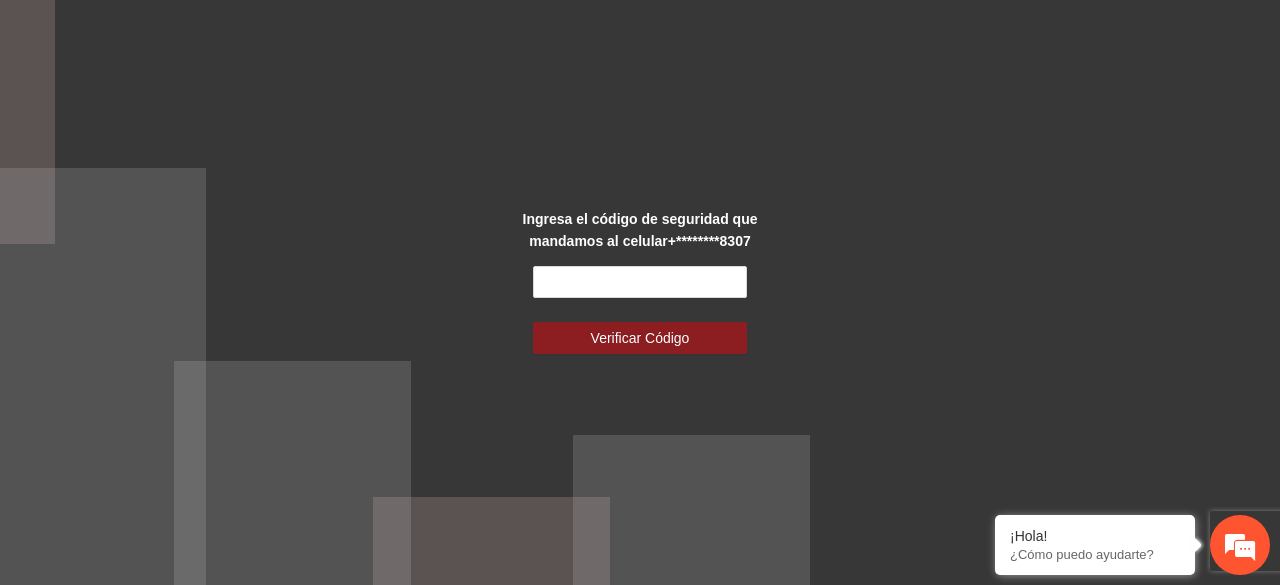 scroll, scrollTop: 0, scrollLeft: 0, axis: both 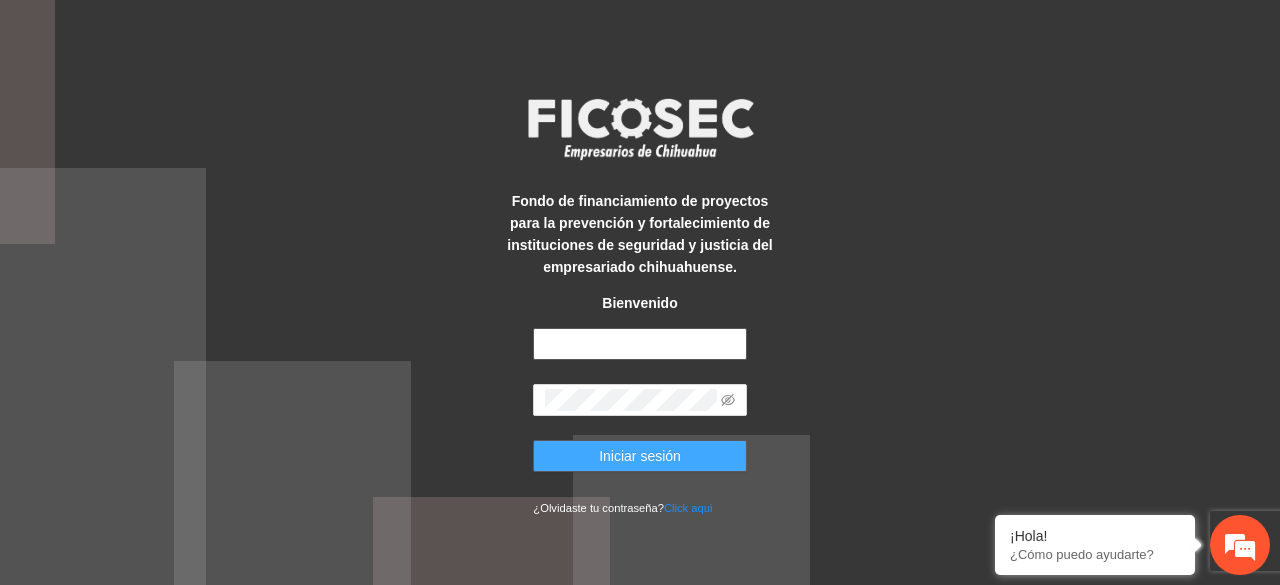 type on "**********" 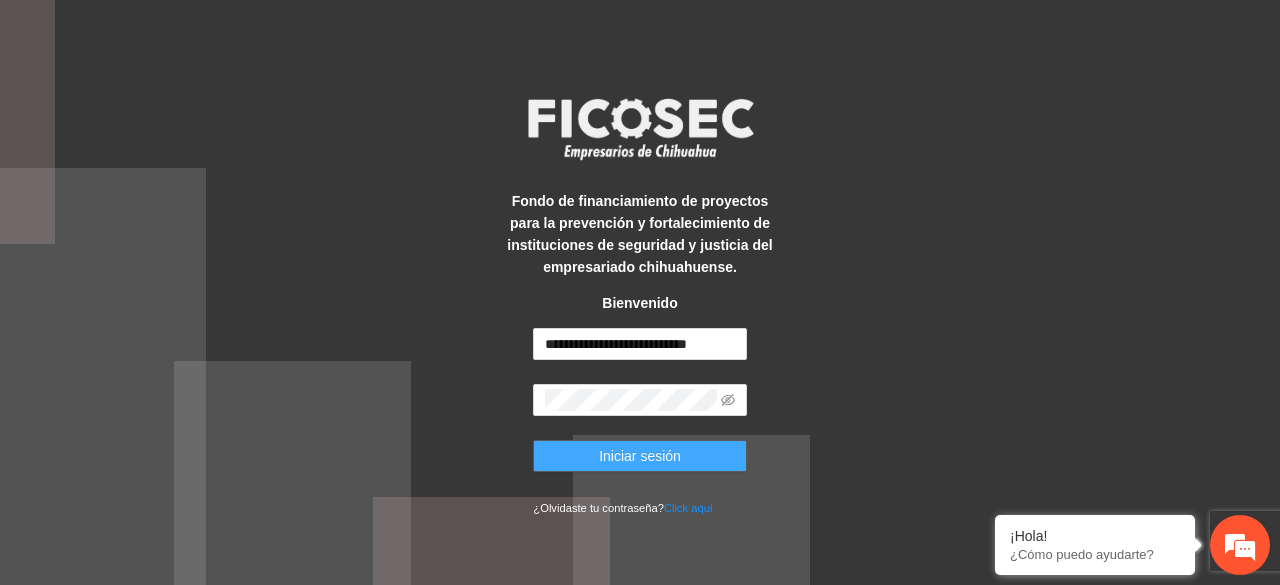 click on "Iniciar sesión" at bounding box center [640, 456] 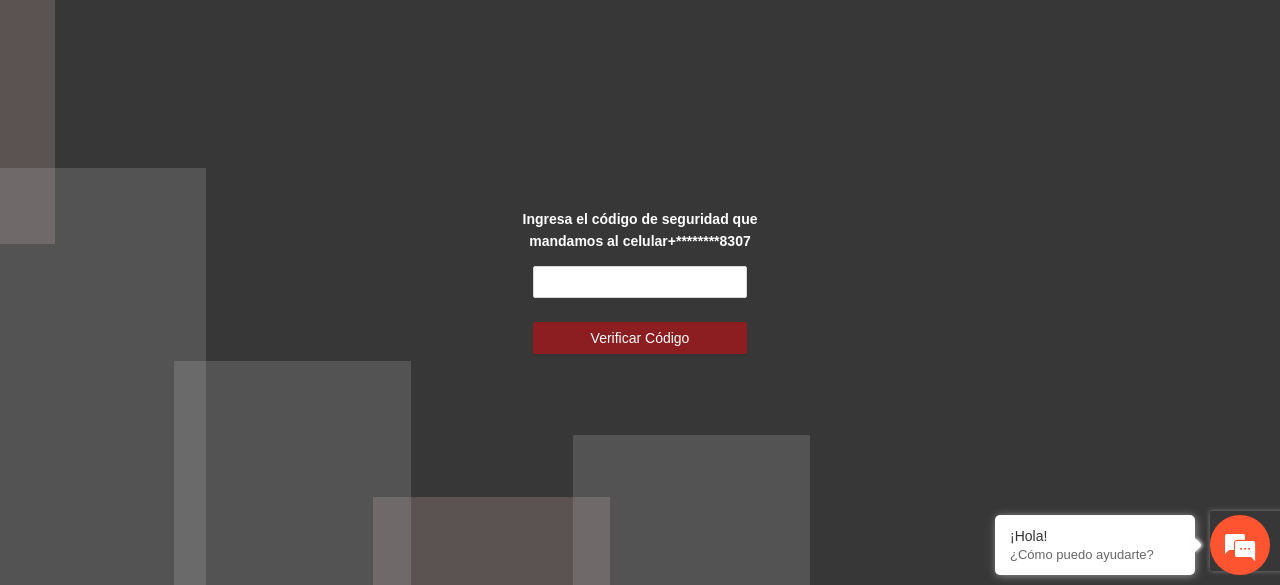 scroll, scrollTop: 0, scrollLeft: 0, axis: both 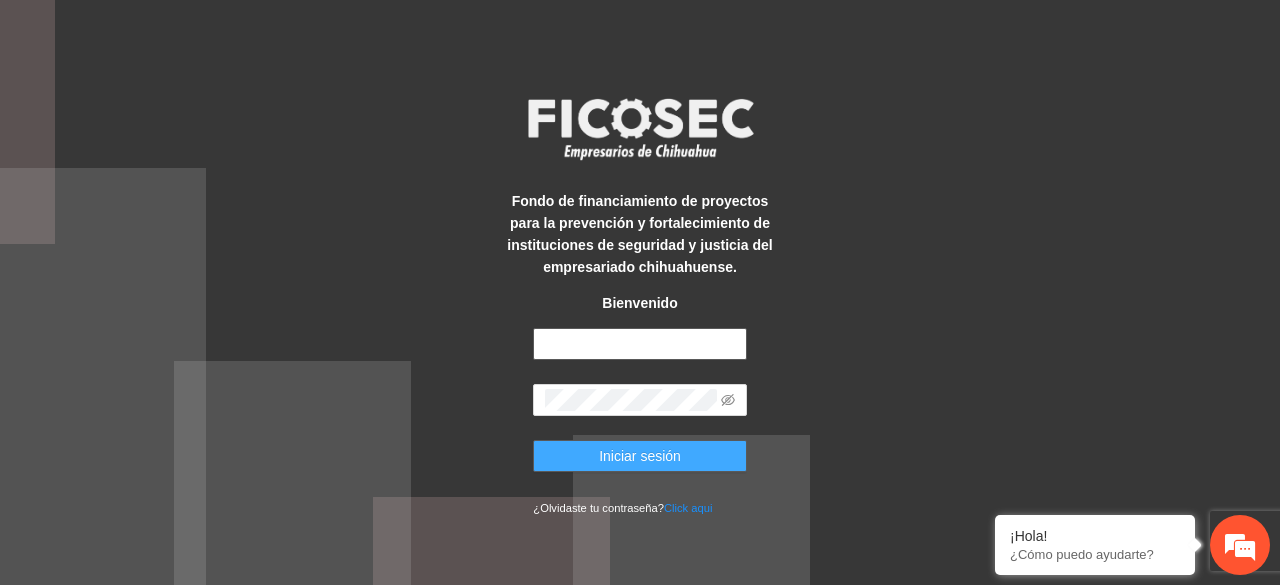 type on "**********" 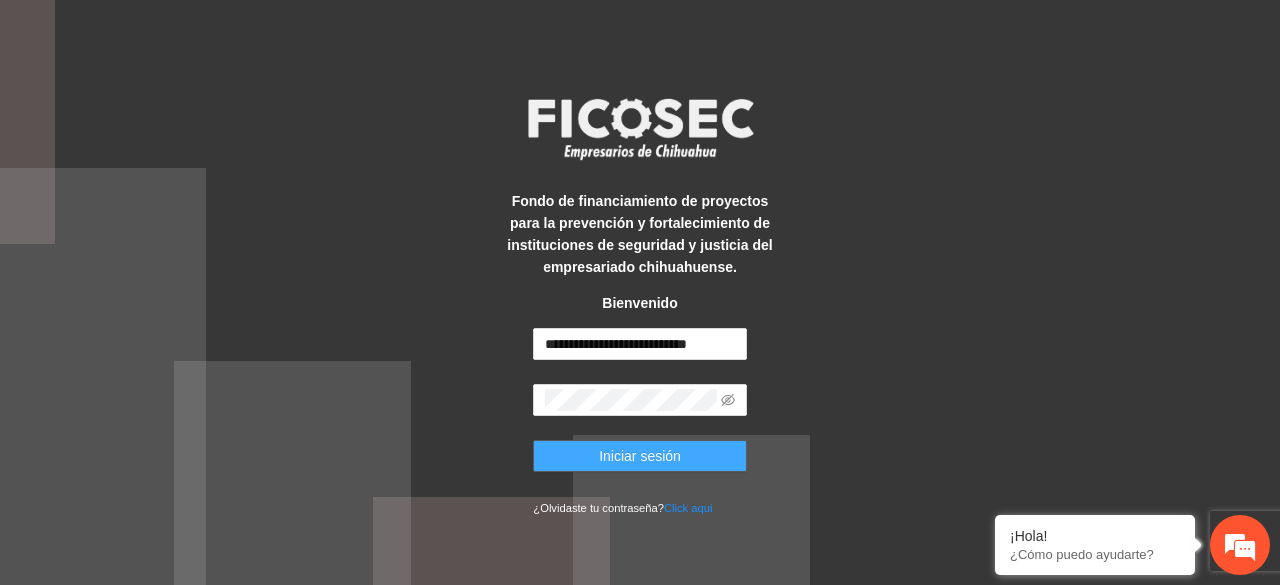 click on "Iniciar sesión" at bounding box center (640, 456) 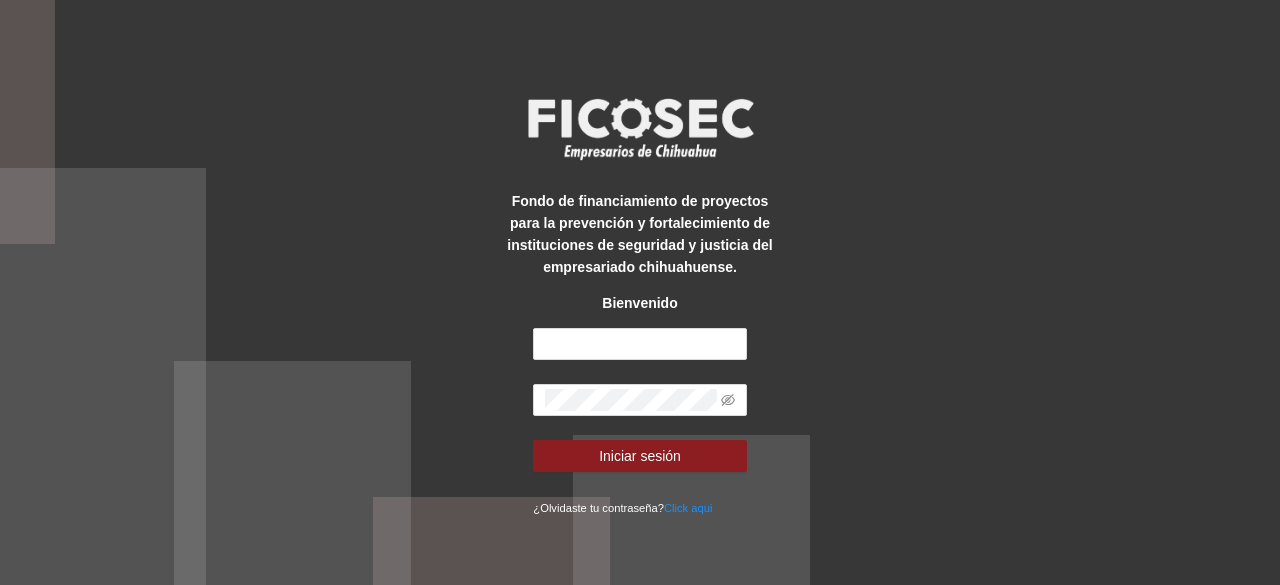 scroll, scrollTop: 0, scrollLeft: 0, axis: both 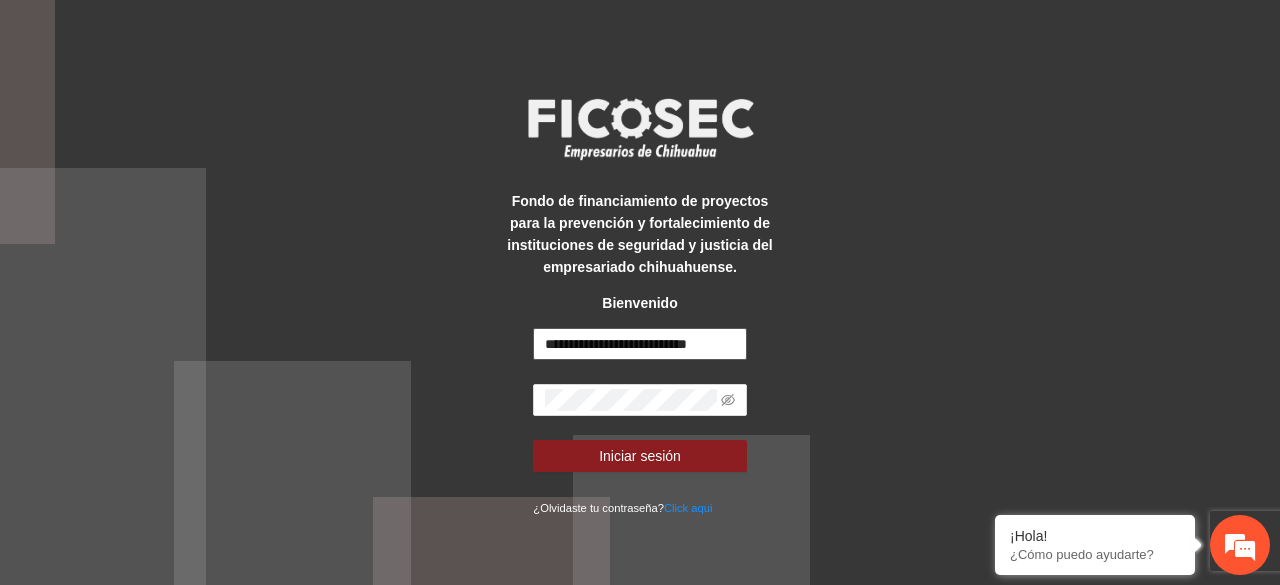 click on "**********" at bounding box center [639, 344] 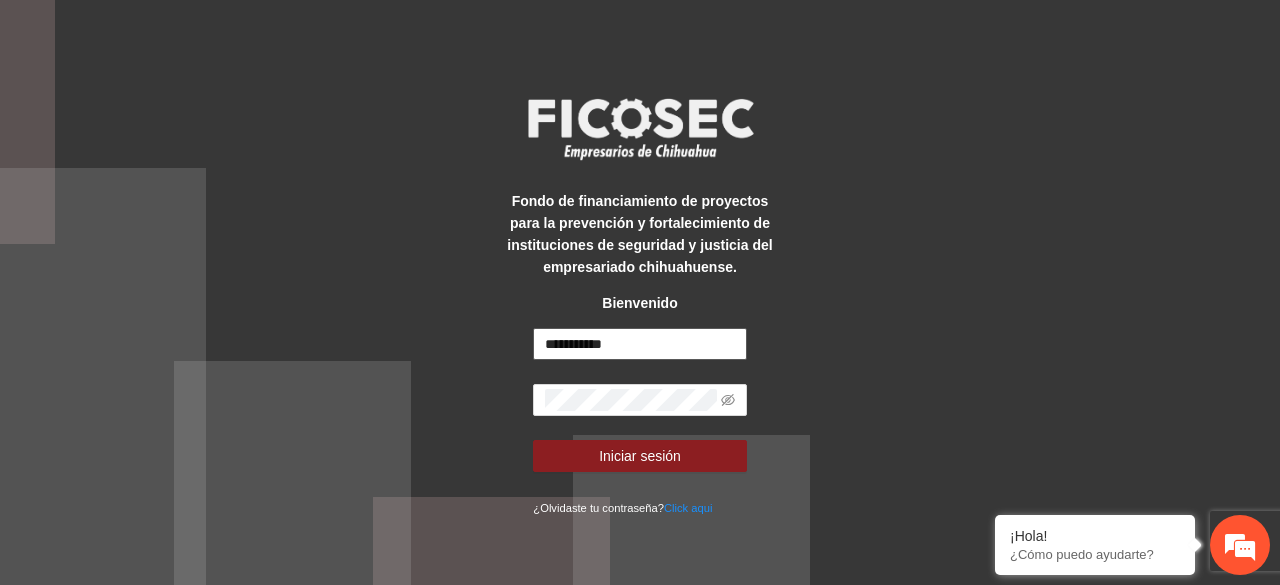 scroll, scrollTop: 0, scrollLeft: 0, axis: both 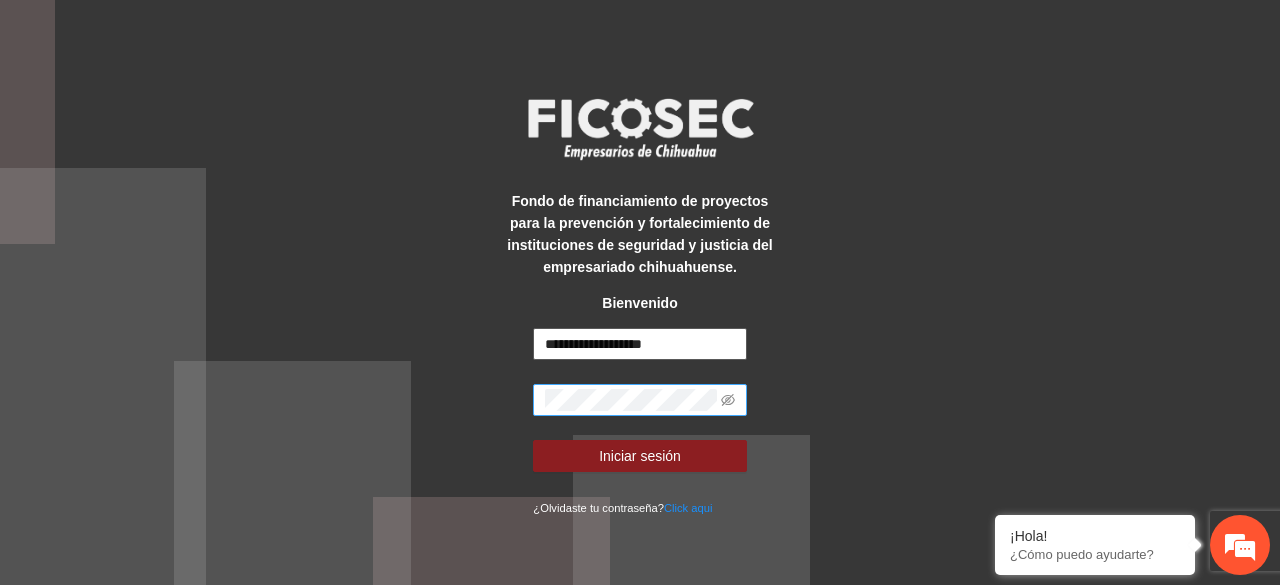 type on "**********" 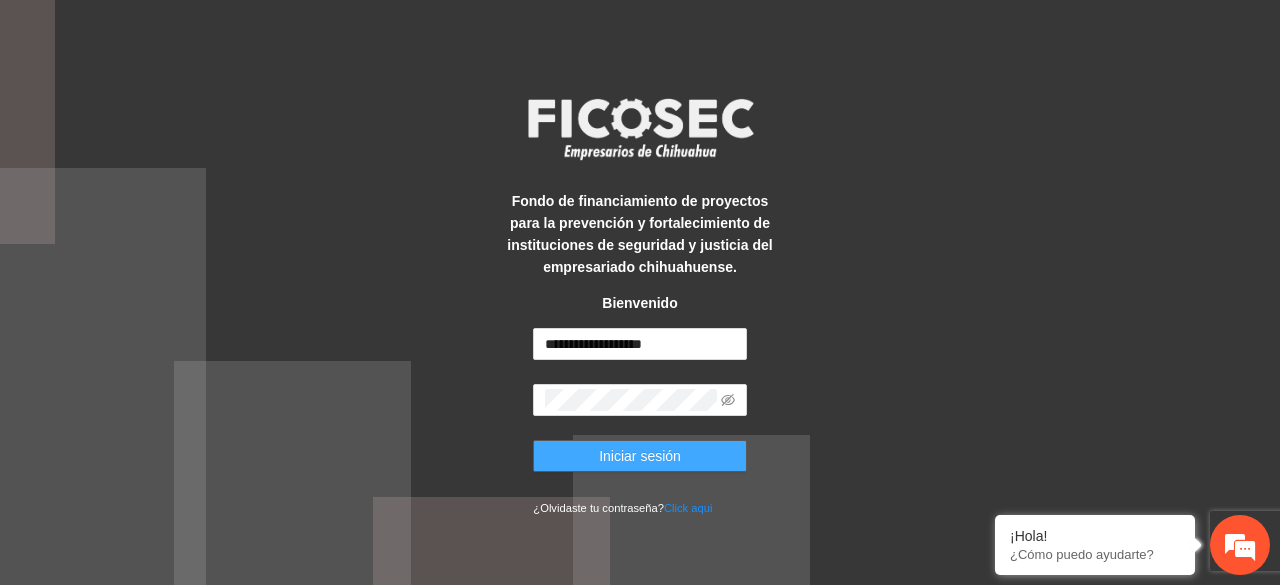 click on "Iniciar sesión" at bounding box center [640, 456] 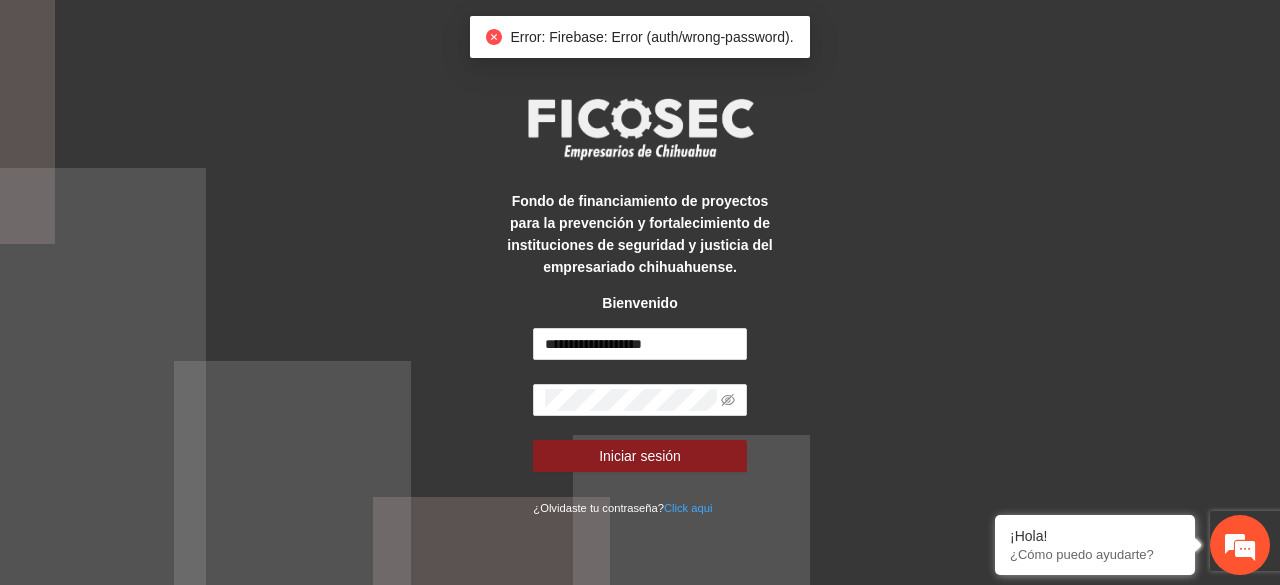 click on "Click aqui" at bounding box center (688, 508) 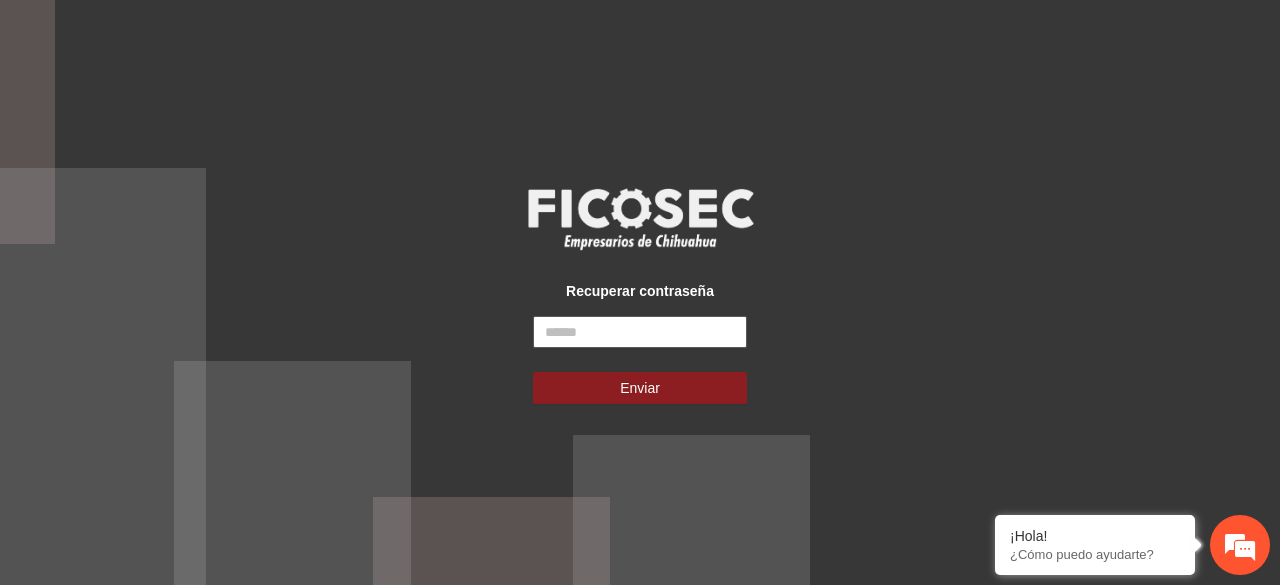 click at bounding box center [639, 332] 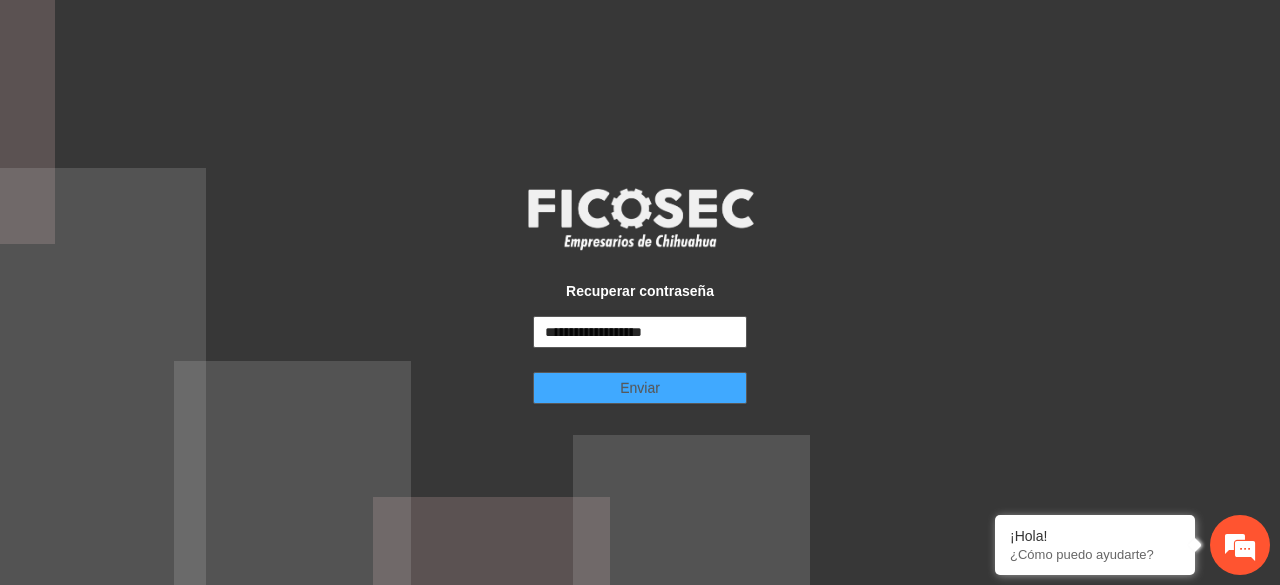 type on "**********" 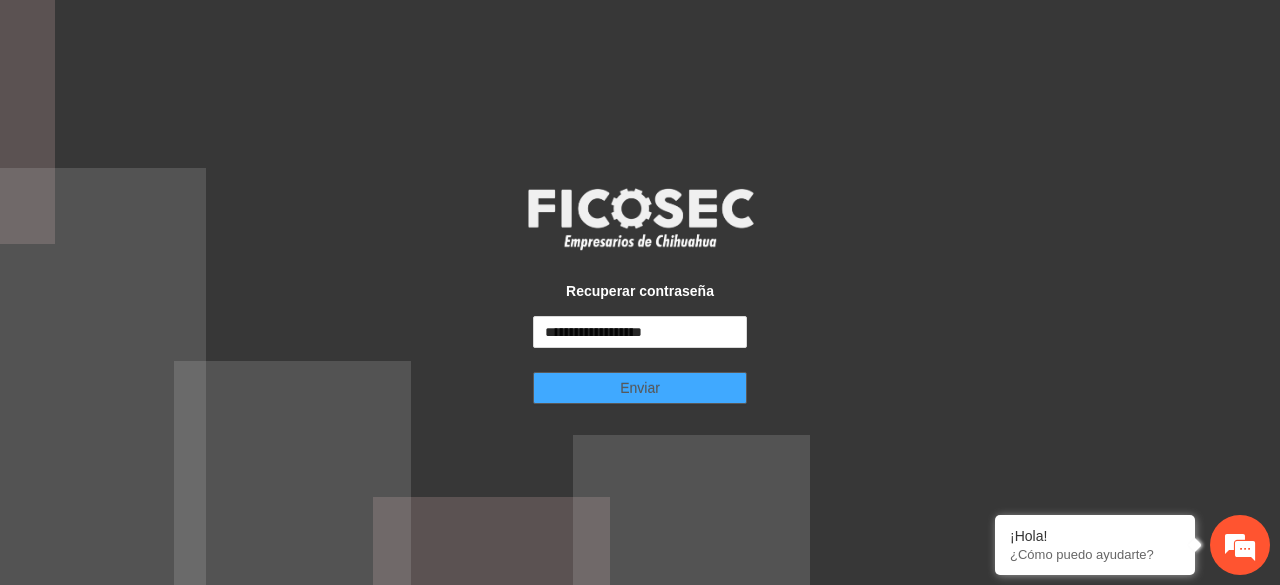 click on "Enviar" at bounding box center (640, 388) 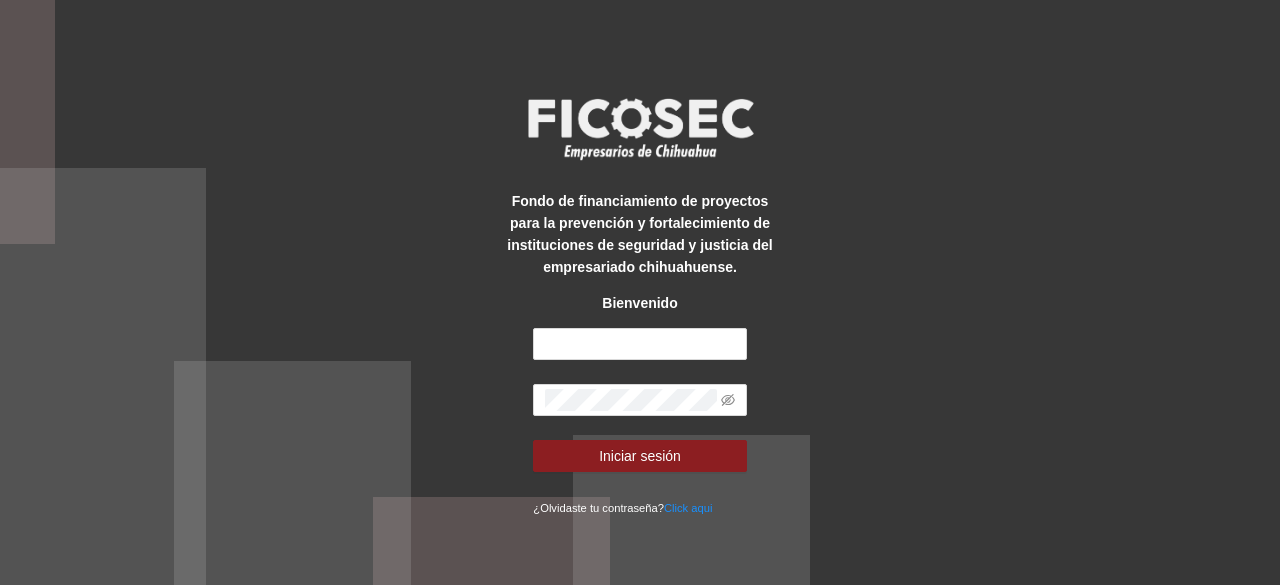 scroll, scrollTop: 0, scrollLeft: 0, axis: both 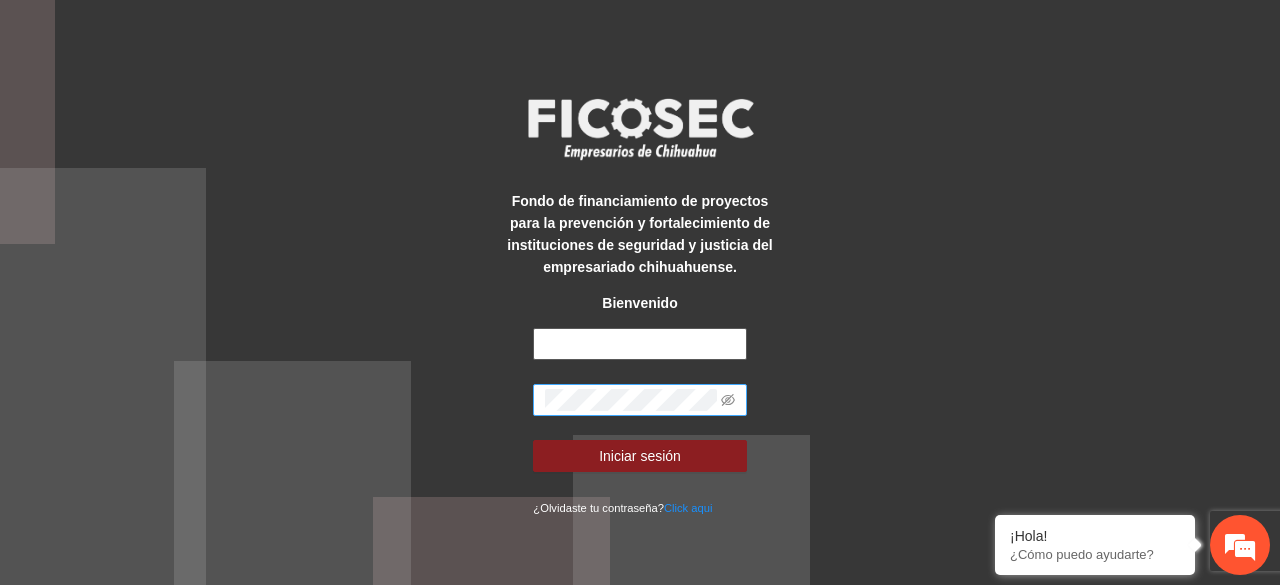 type on "**********" 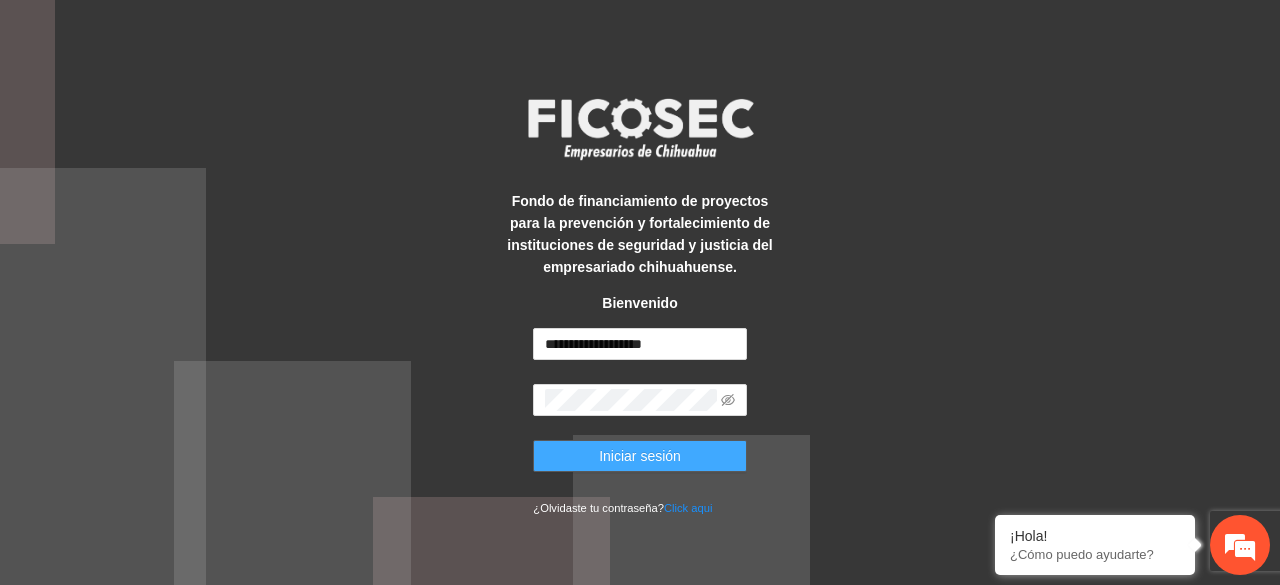 click on "Iniciar sesión" at bounding box center (640, 456) 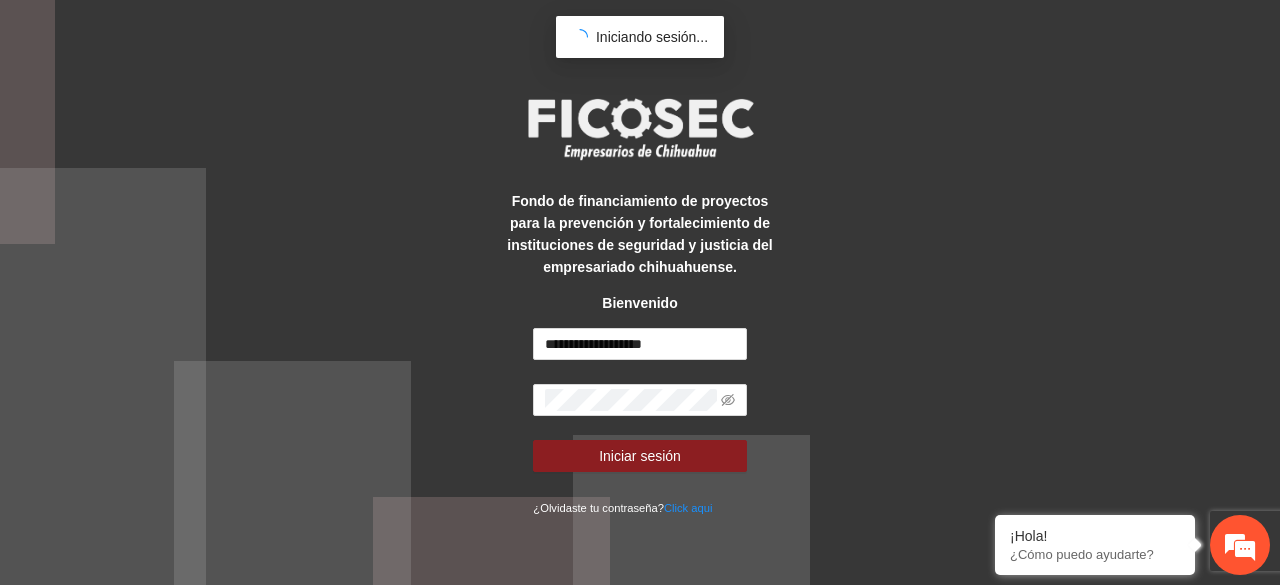 scroll, scrollTop: 0, scrollLeft: 0, axis: both 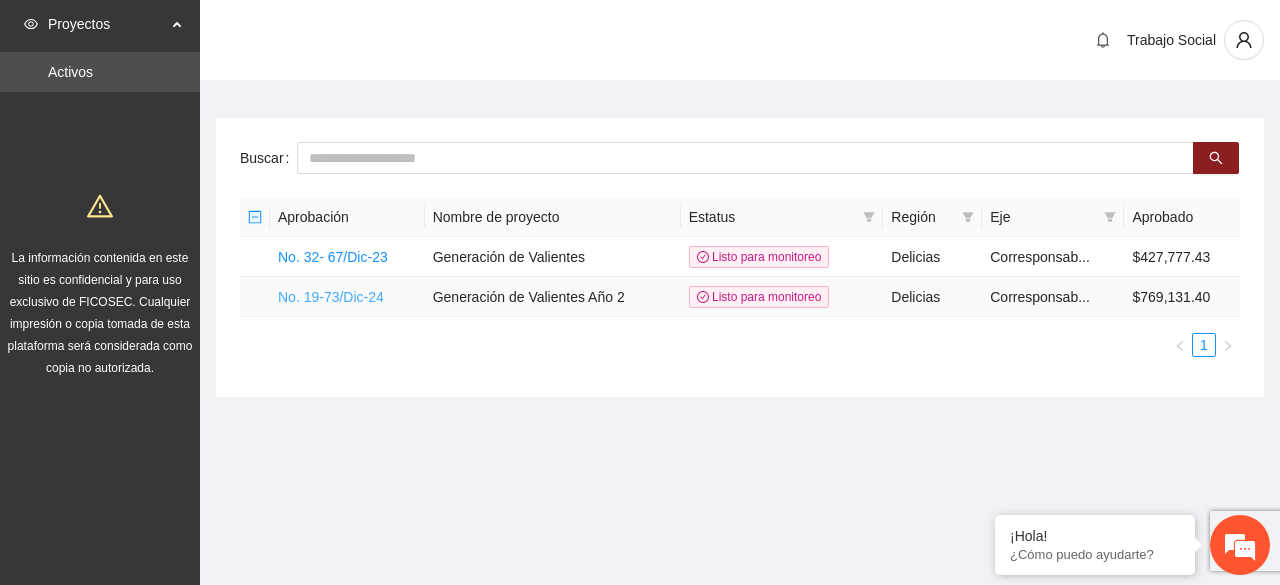 click on "No. 19-73/Dic-24" at bounding box center (331, 297) 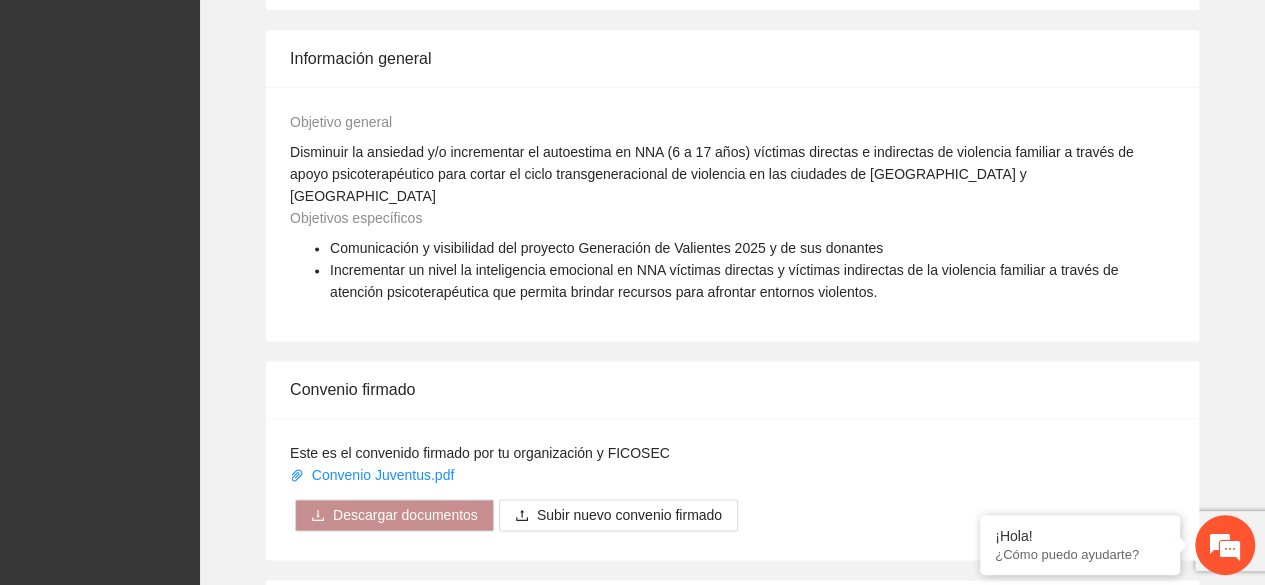 scroll, scrollTop: 1425, scrollLeft: 0, axis: vertical 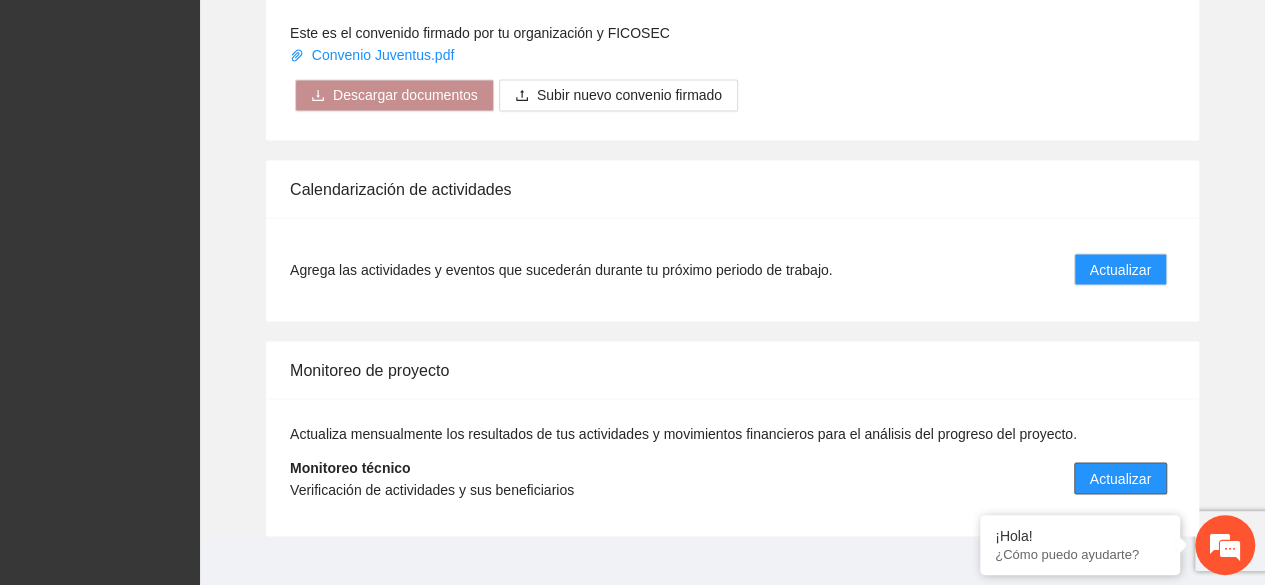 click on "Actualizar" at bounding box center [1120, 478] 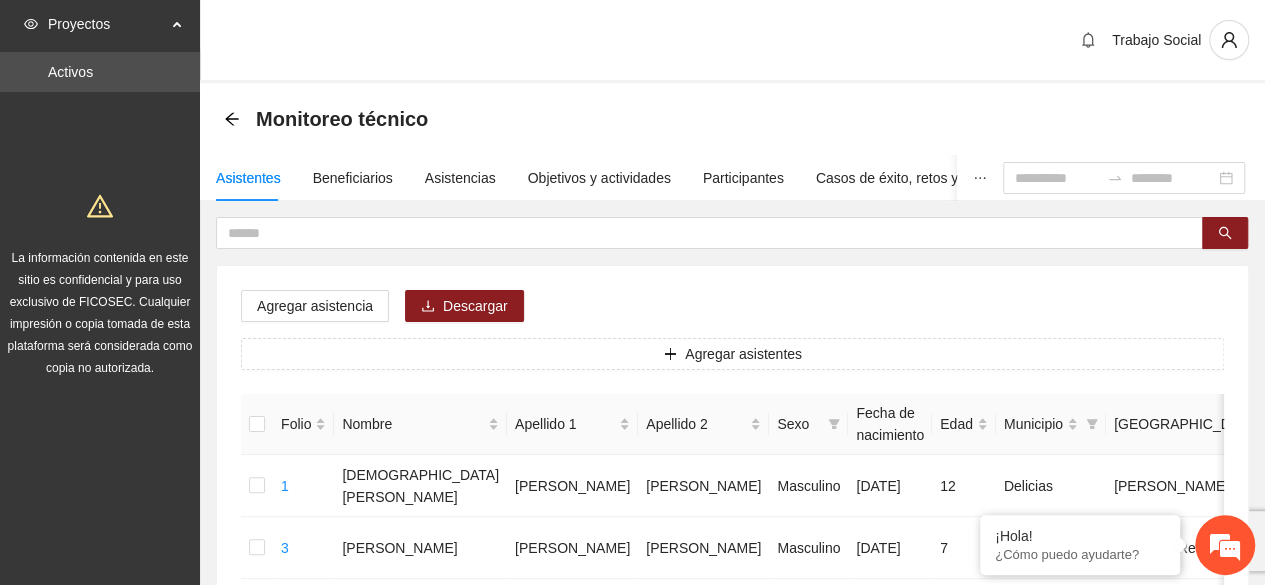 click on "Teléfono" at bounding box center (1330, 424) 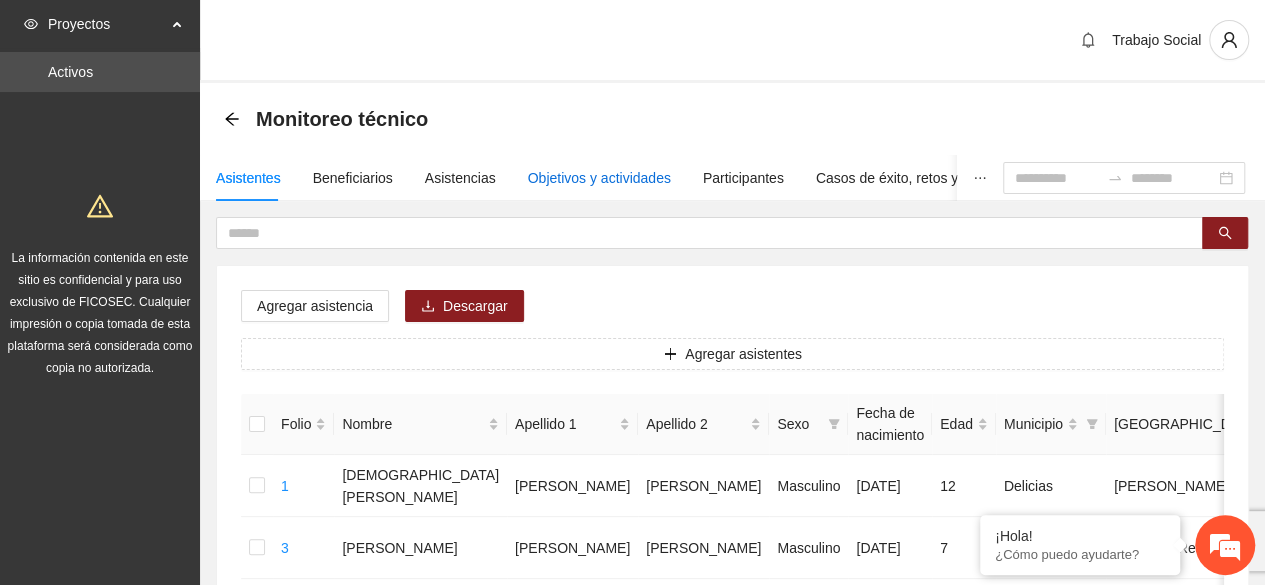 click on "Objetivos y actividades" at bounding box center [599, 178] 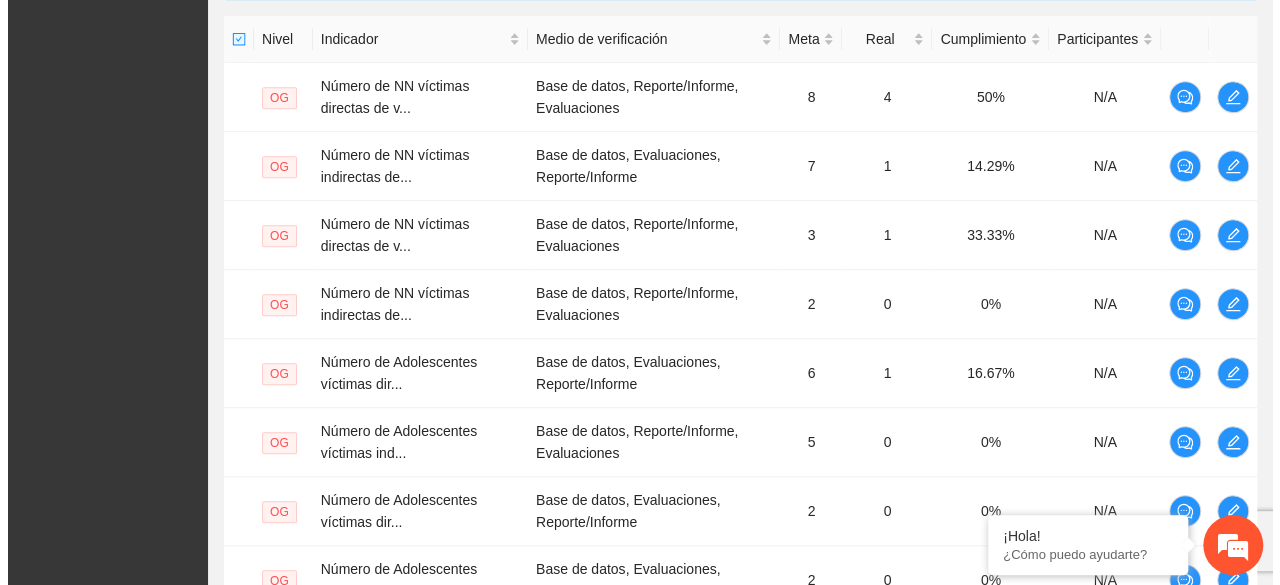 scroll, scrollTop: 839, scrollLeft: 0, axis: vertical 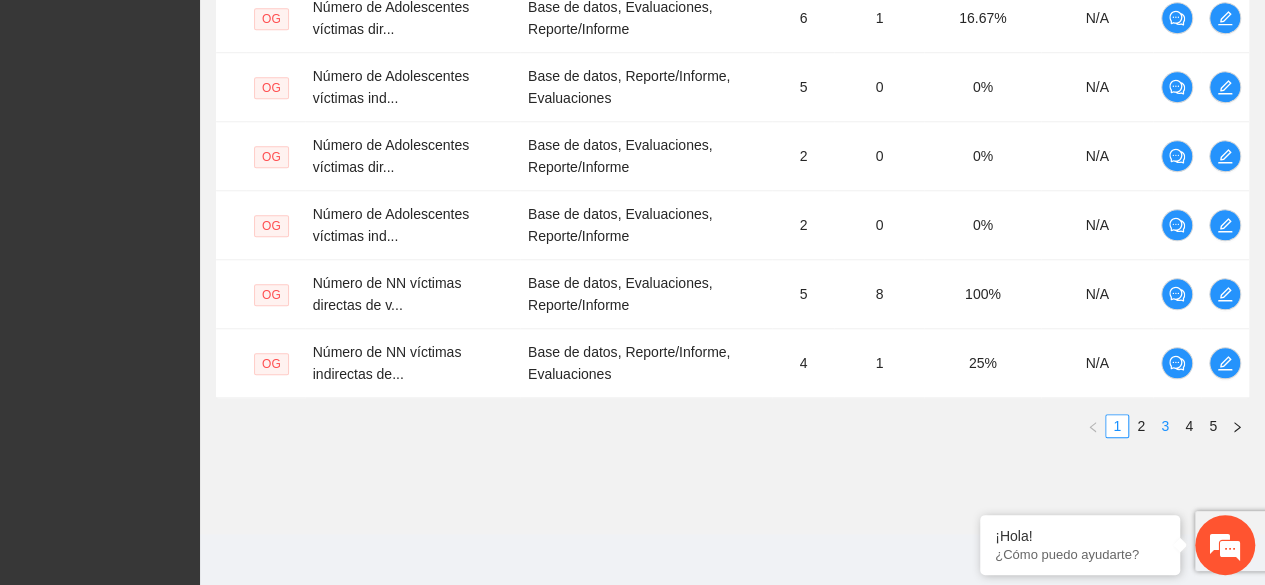 click on "3" at bounding box center (1165, 426) 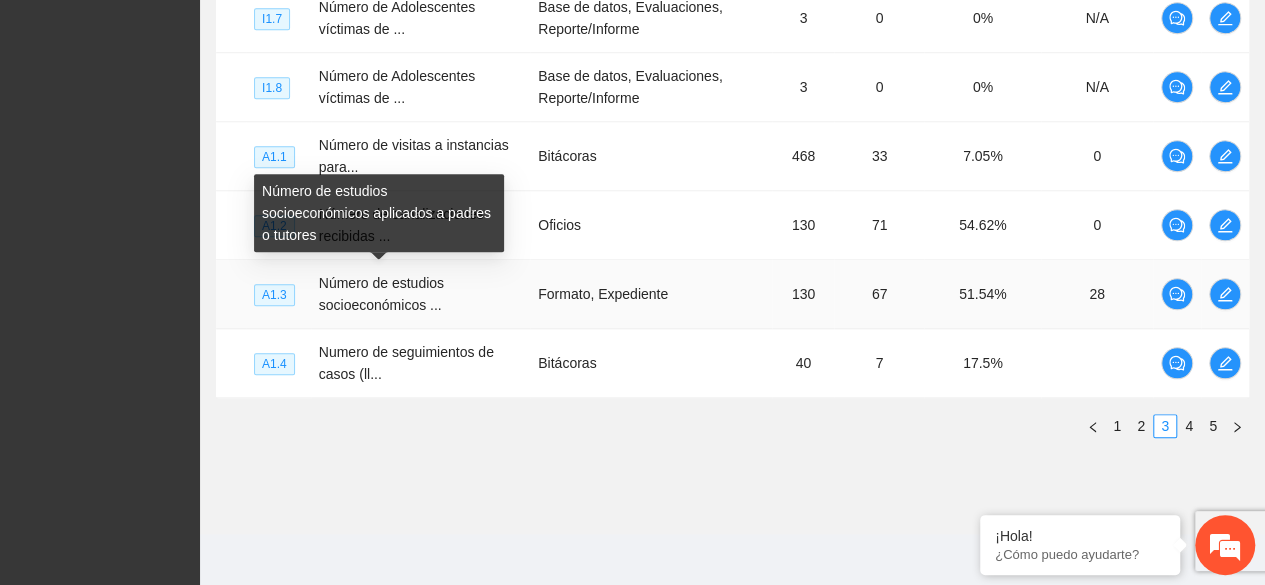 click on "Número de estudios socioeconómicos ..." at bounding box center [381, 294] 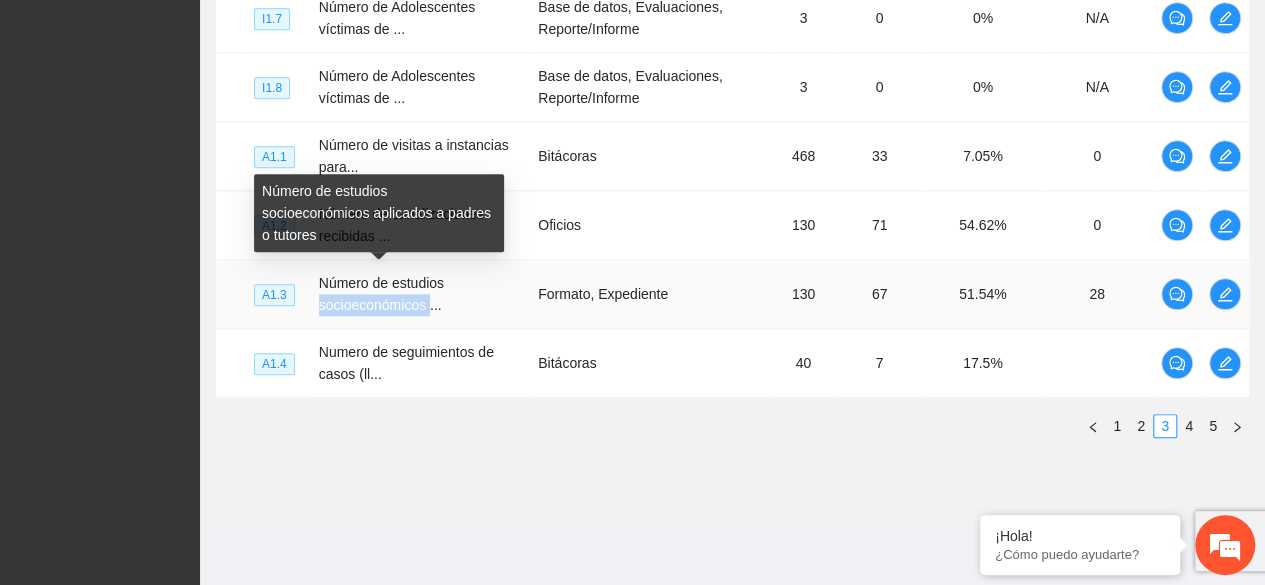 click on "Número de estudios socioeconómicos ..." at bounding box center (381, 294) 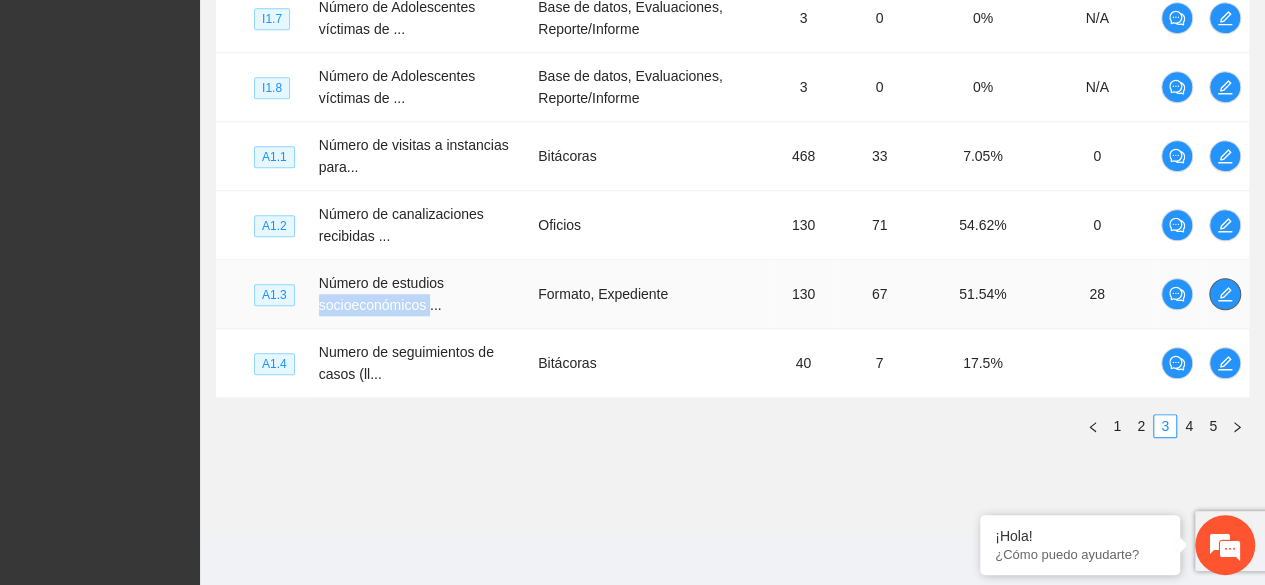 click 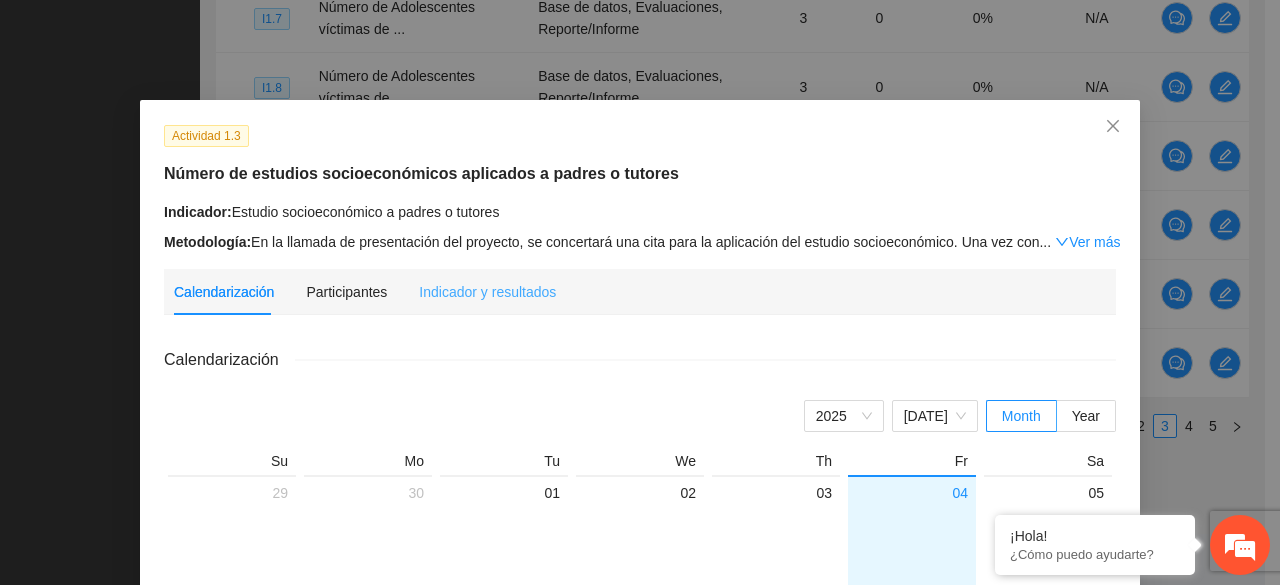 click on "Indicador y resultados" at bounding box center [487, 292] 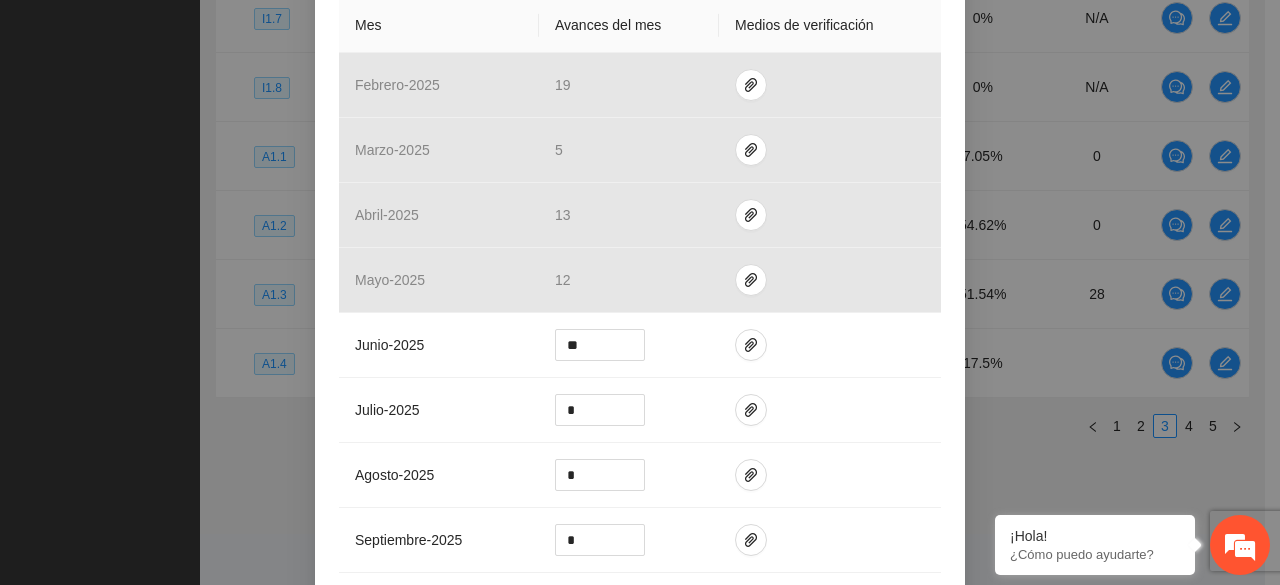 scroll, scrollTop: 518, scrollLeft: 0, axis: vertical 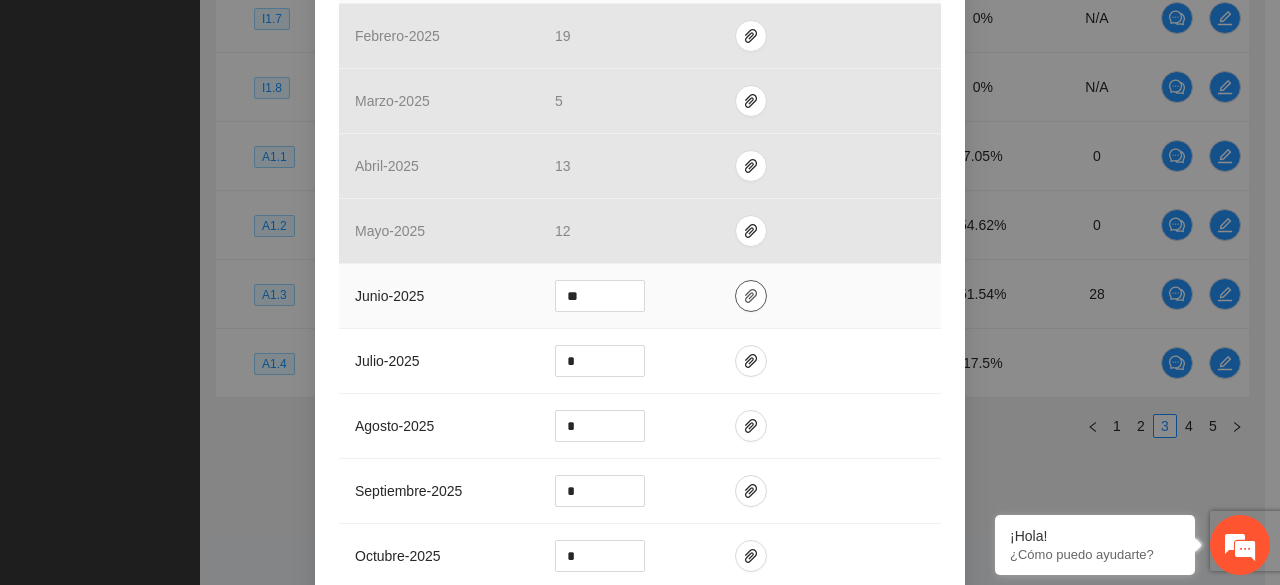 click 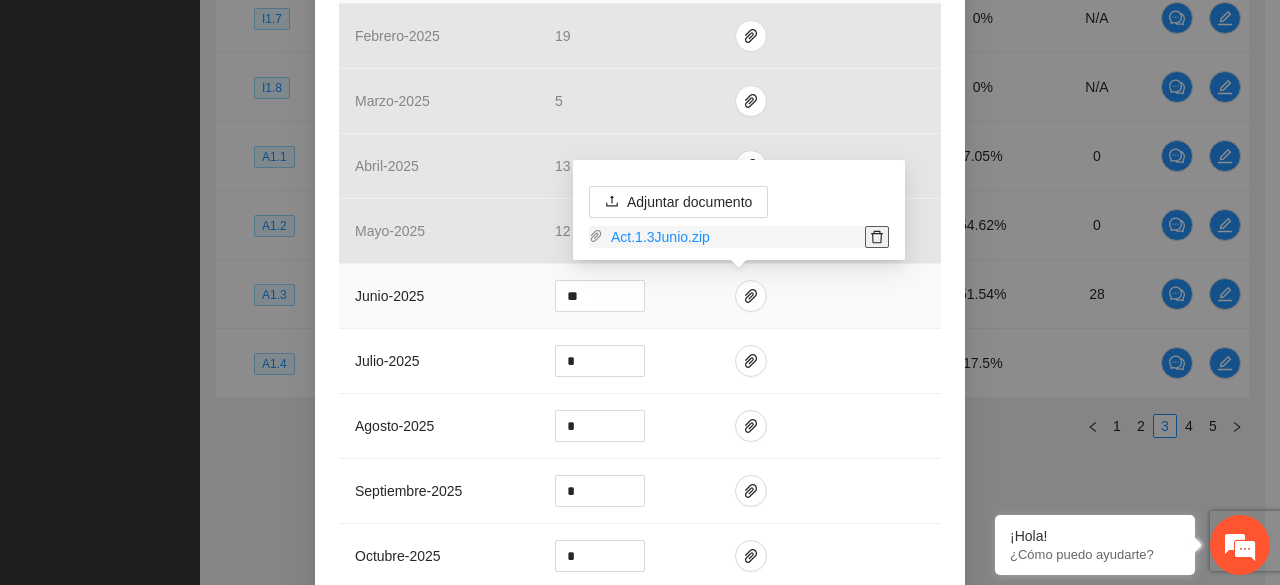 click at bounding box center (877, 237) 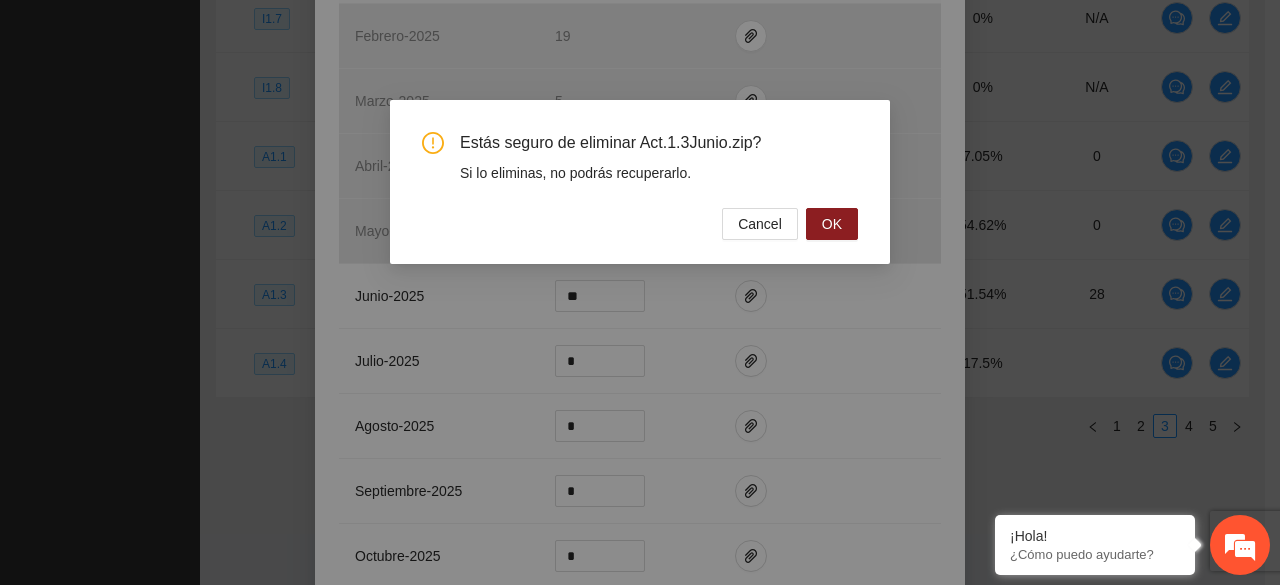 click on "Estás seguro de eliminar Act.1.3Junio.zip?" at bounding box center [659, 143] 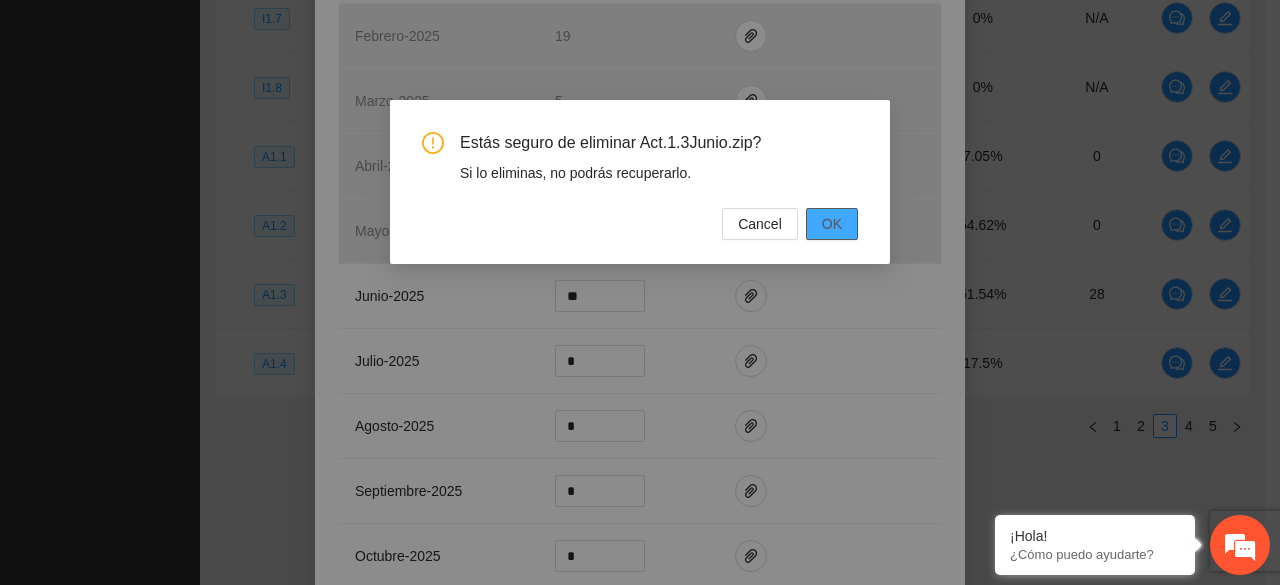 click on "OK" at bounding box center (832, 224) 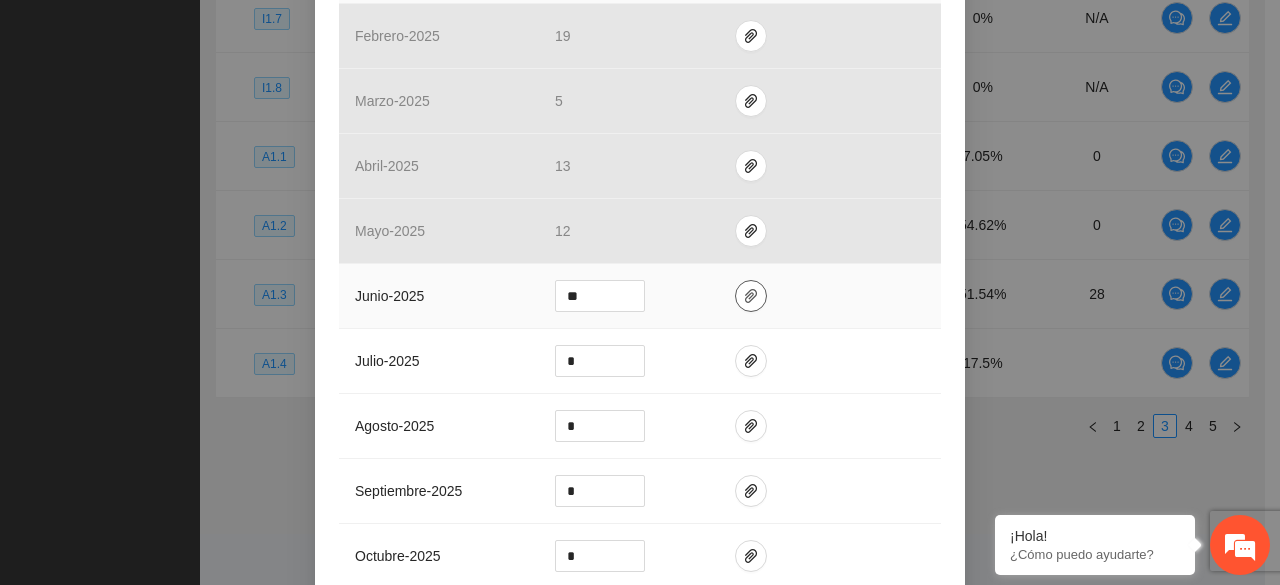click 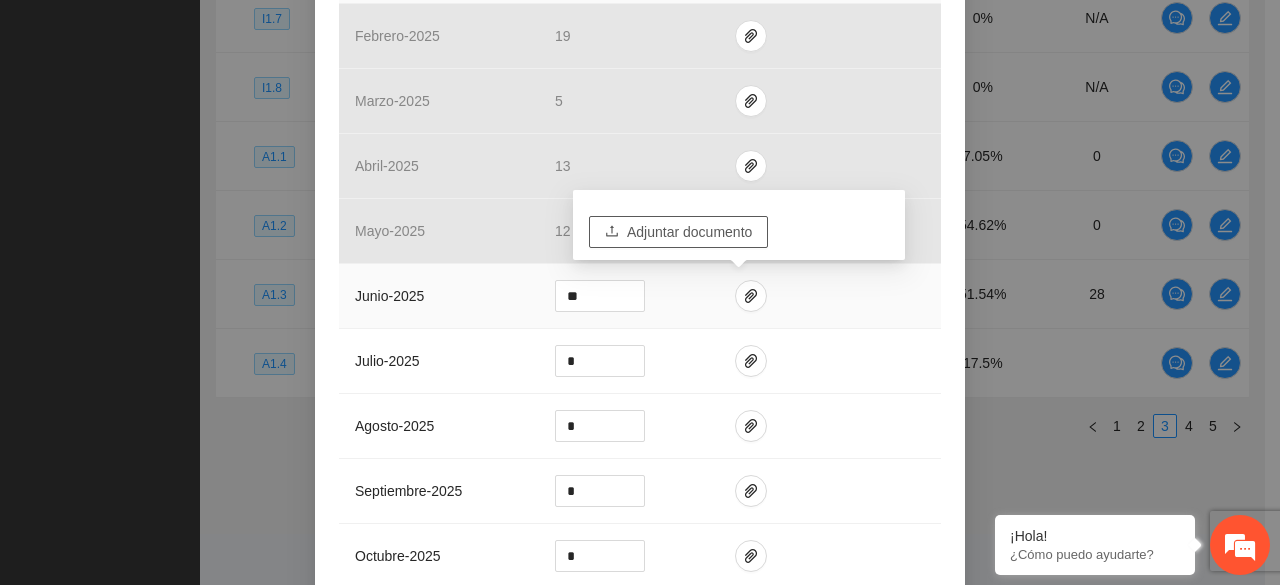 click on "Adjuntar documento" at bounding box center [689, 232] 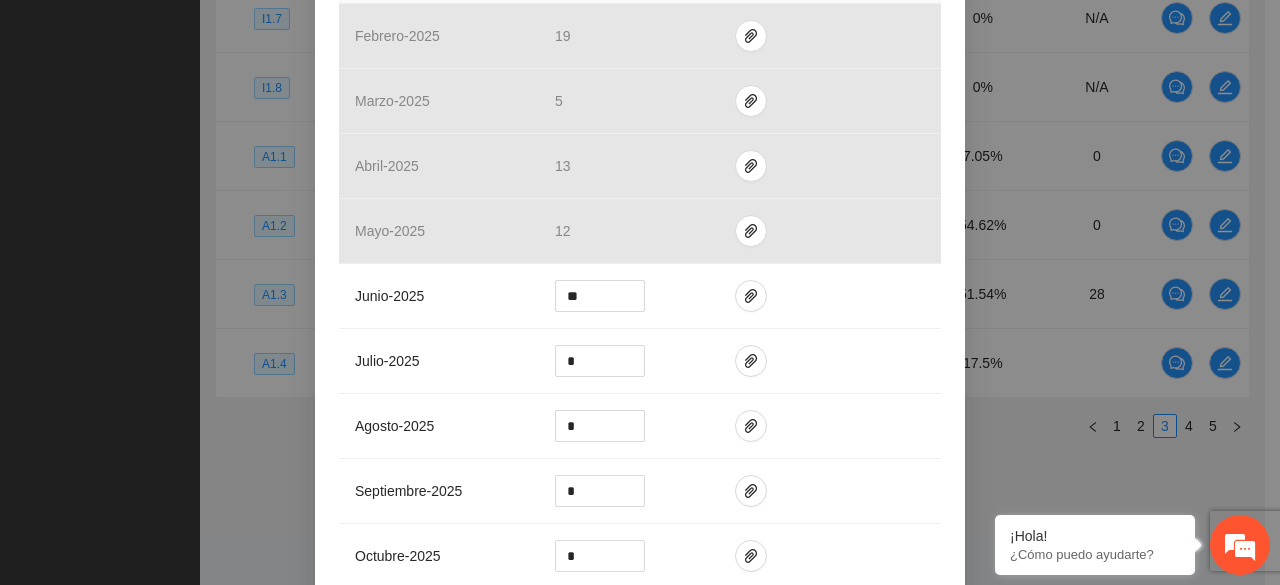 scroll, scrollTop: 871, scrollLeft: 0, axis: vertical 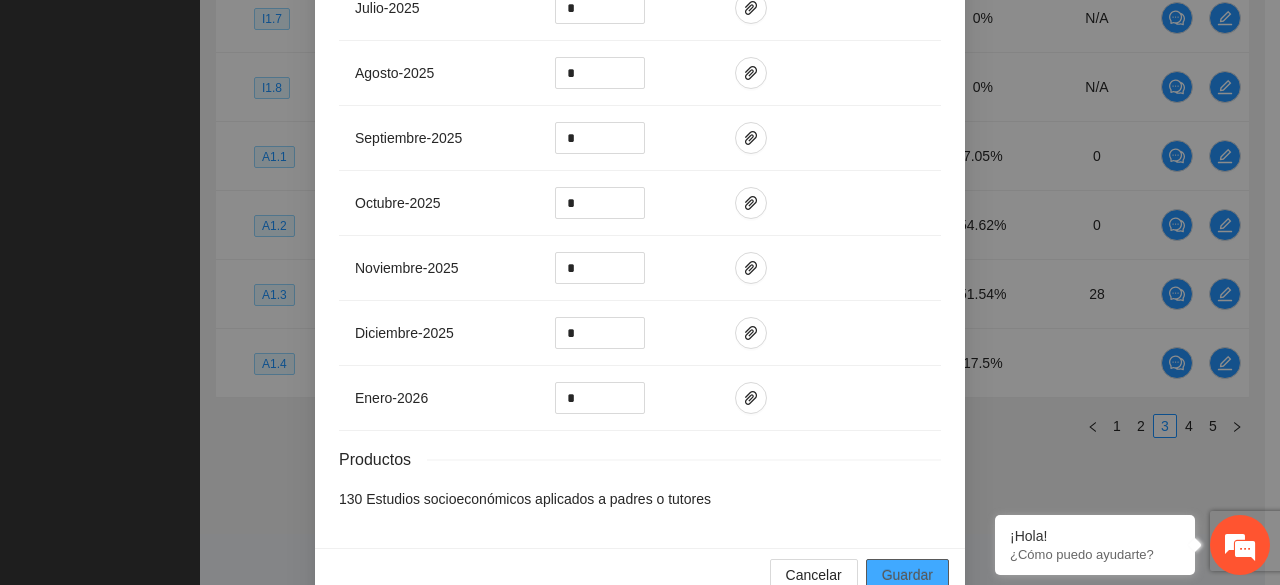 click on "Guardar" at bounding box center [907, 575] 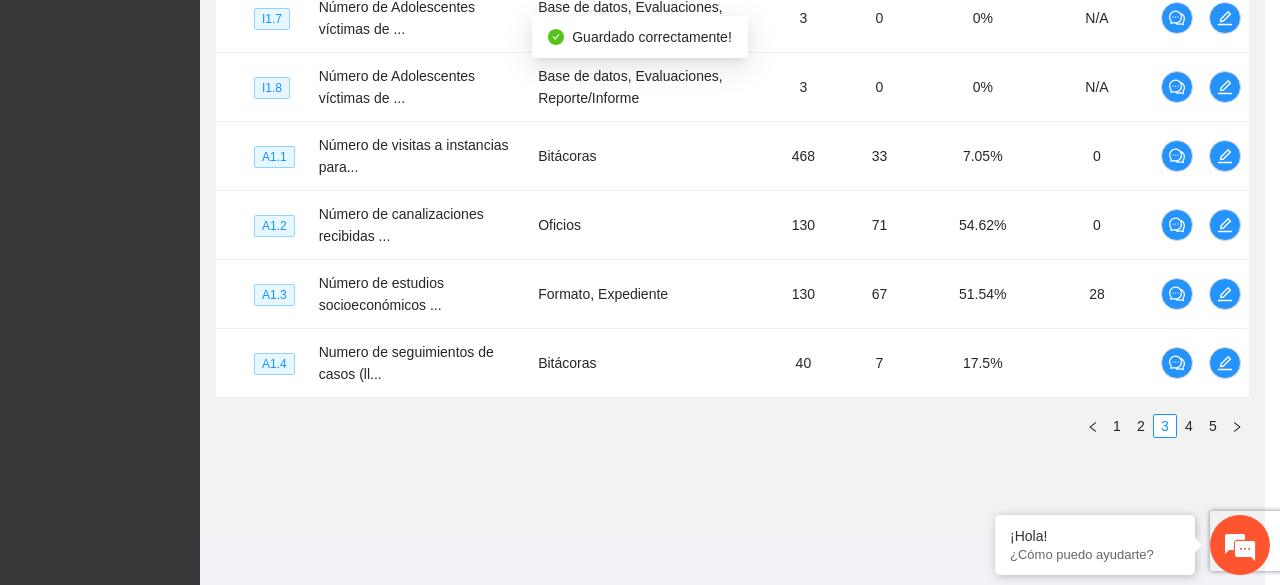 scroll, scrollTop: 806, scrollLeft: 0, axis: vertical 